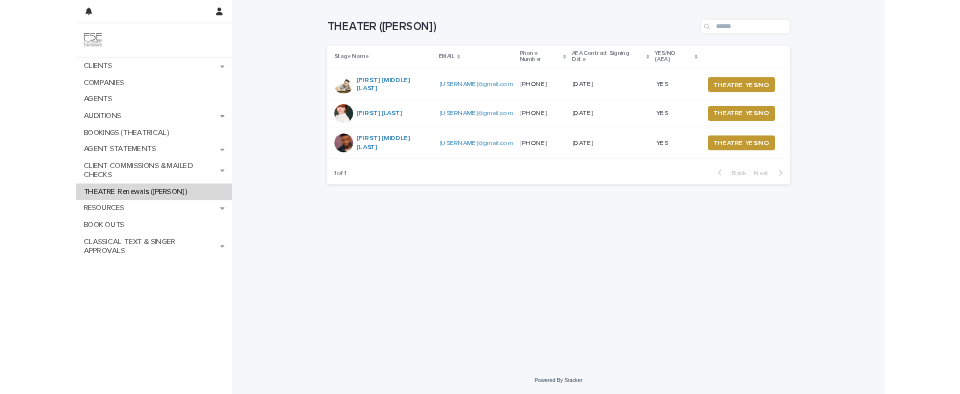 scroll, scrollTop: 0, scrollLeft: 0, axis: both 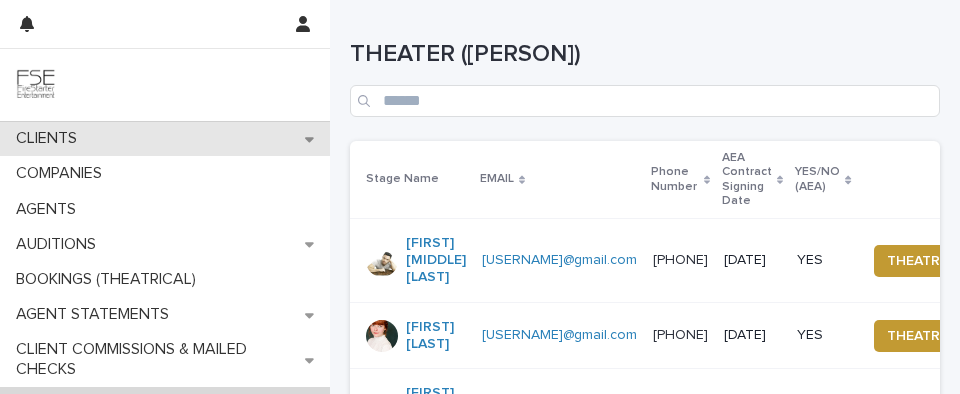 click on "CLIENTS" at bounding box center [165, 138] 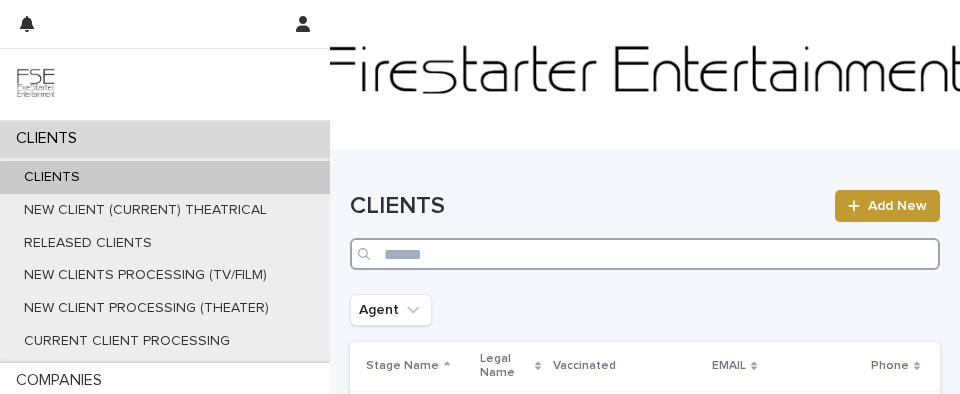 click at bounding box center [645, 254] 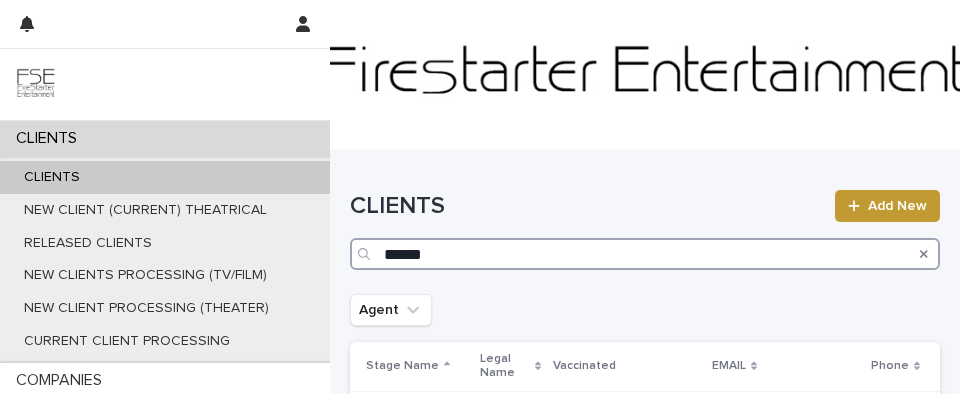 type on "******" 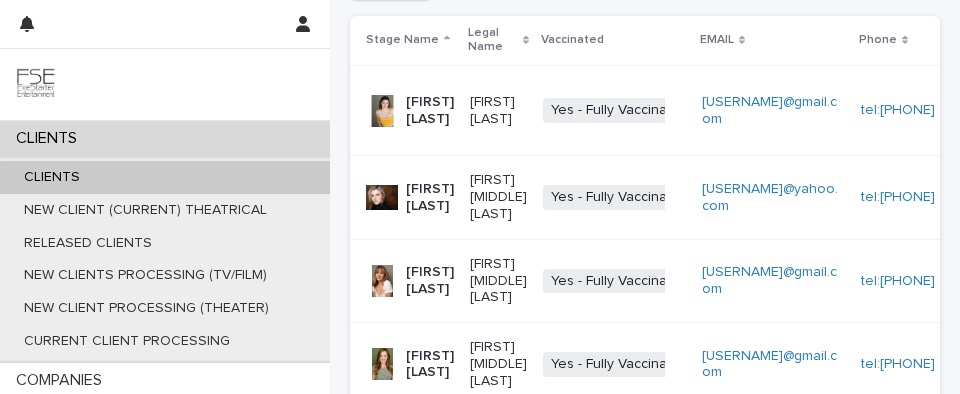 scroll, scrollTop: 323, scrollLeft: 0, axis: vertical 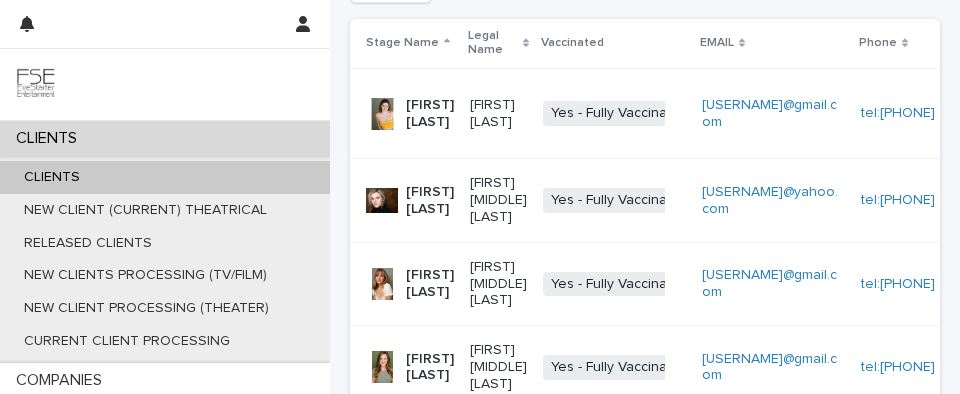 click on "[FIRST] [LAST]" at bounding box center [430, 114] 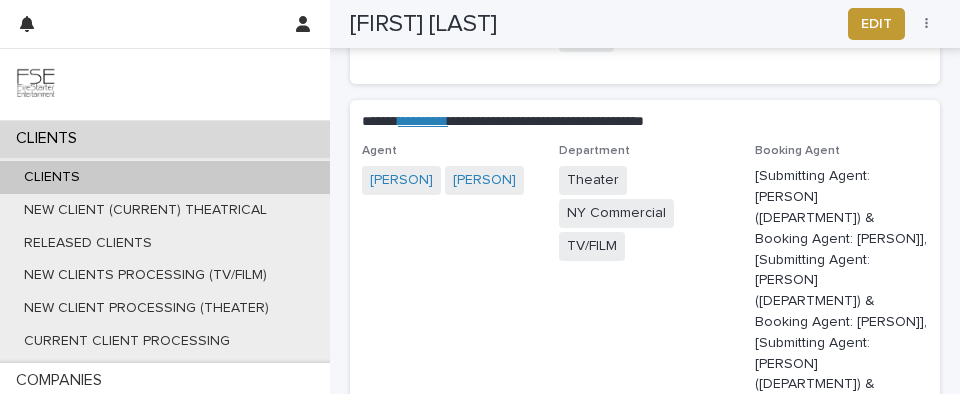 scroll, scrollTop: 238, scrollLeft: 0, axis: vertical 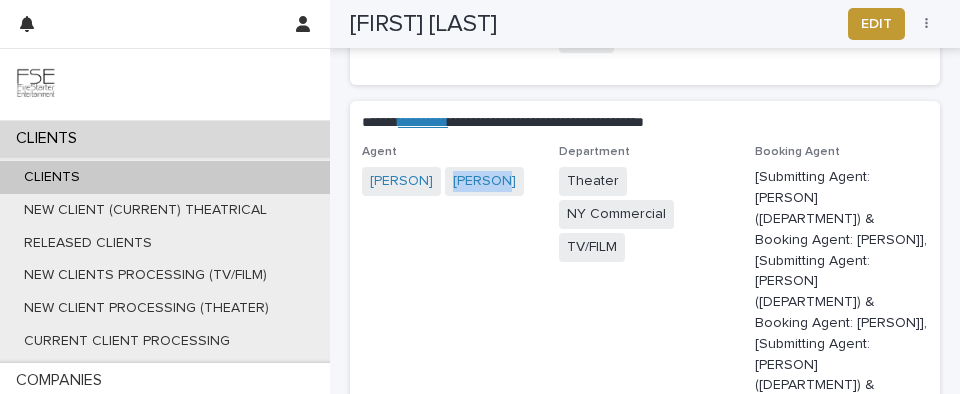 drag, startPoint x: 415, startPoint y: 265, endPoint x: 339, endPoint y: 282, distance: 77.87811 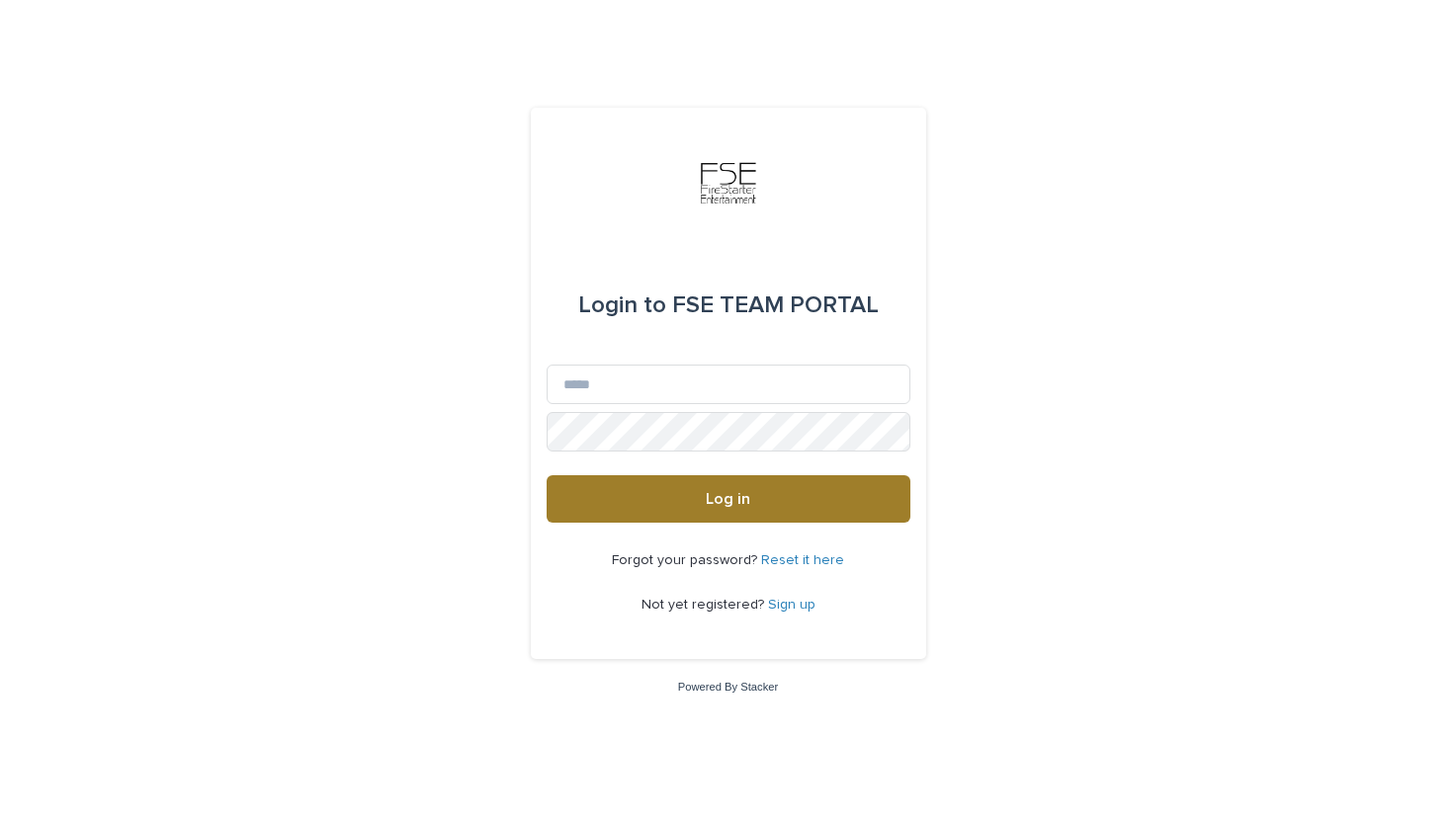 scroll, scrollTop: 0, scrollLeft: 0, axis: both 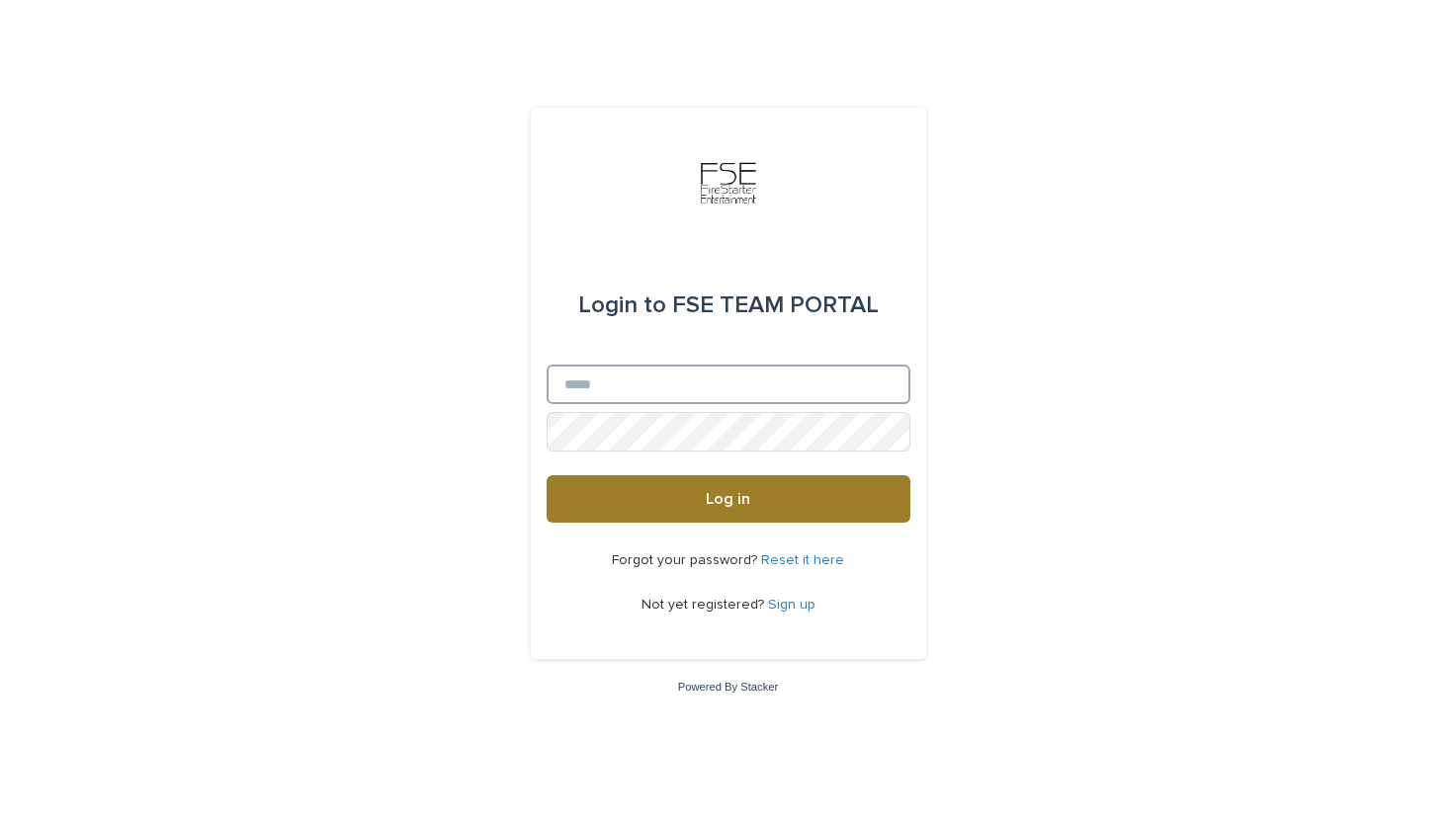 type on "**********" 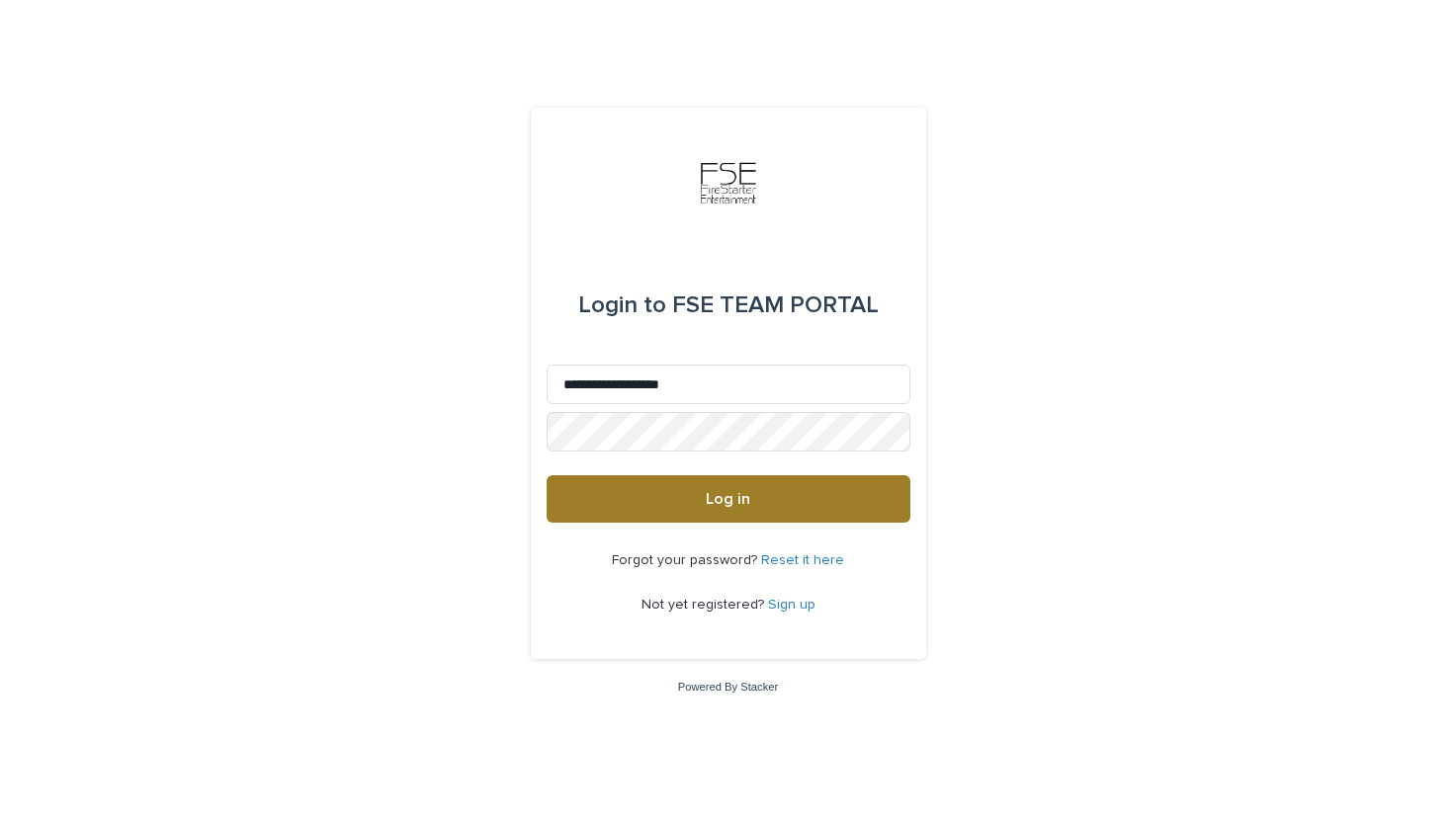 click on "Log in" at bounding box center [728, 499] 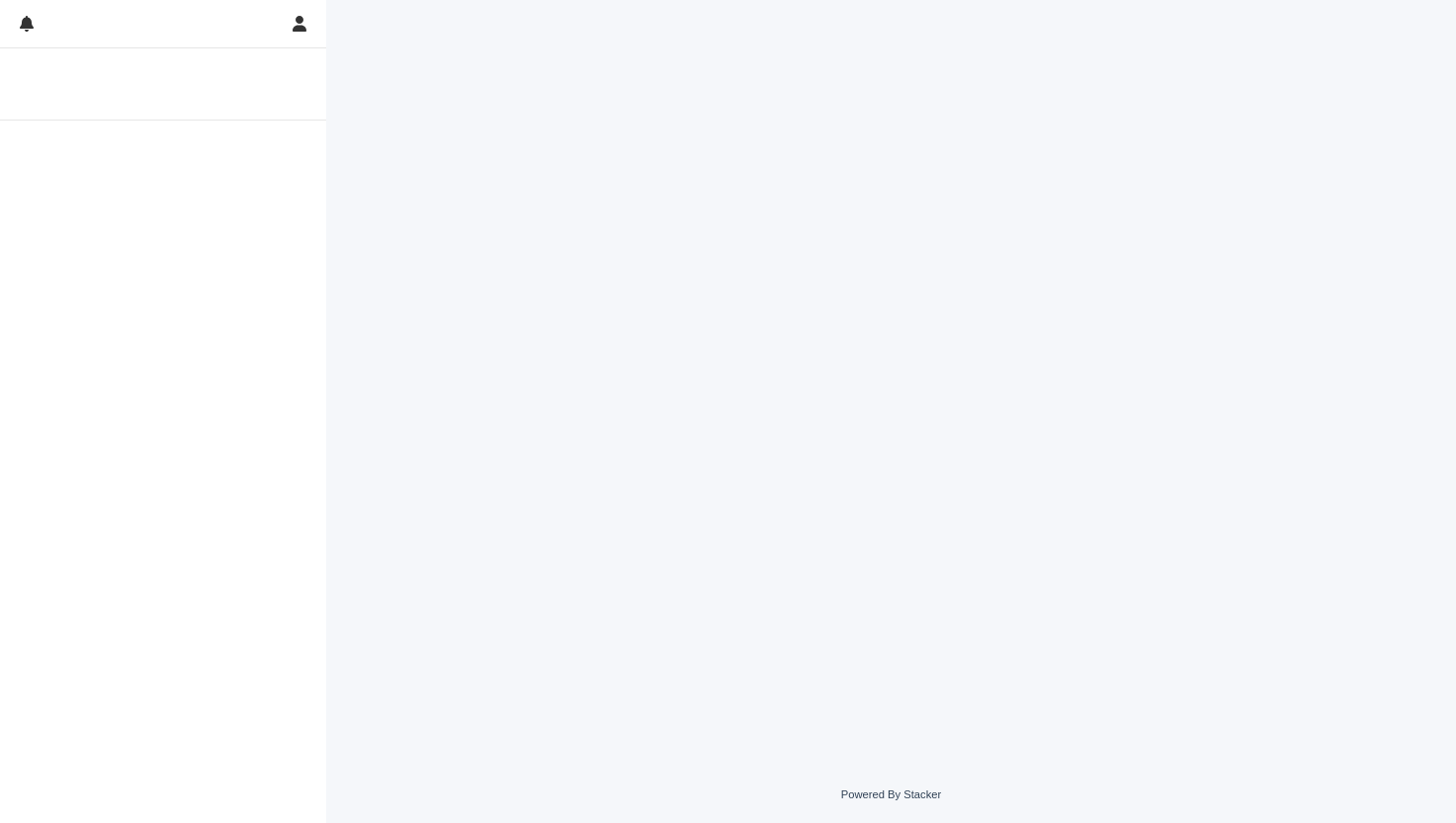 scroll, scrollTop: 0, scrollLeft: 0, axis: both 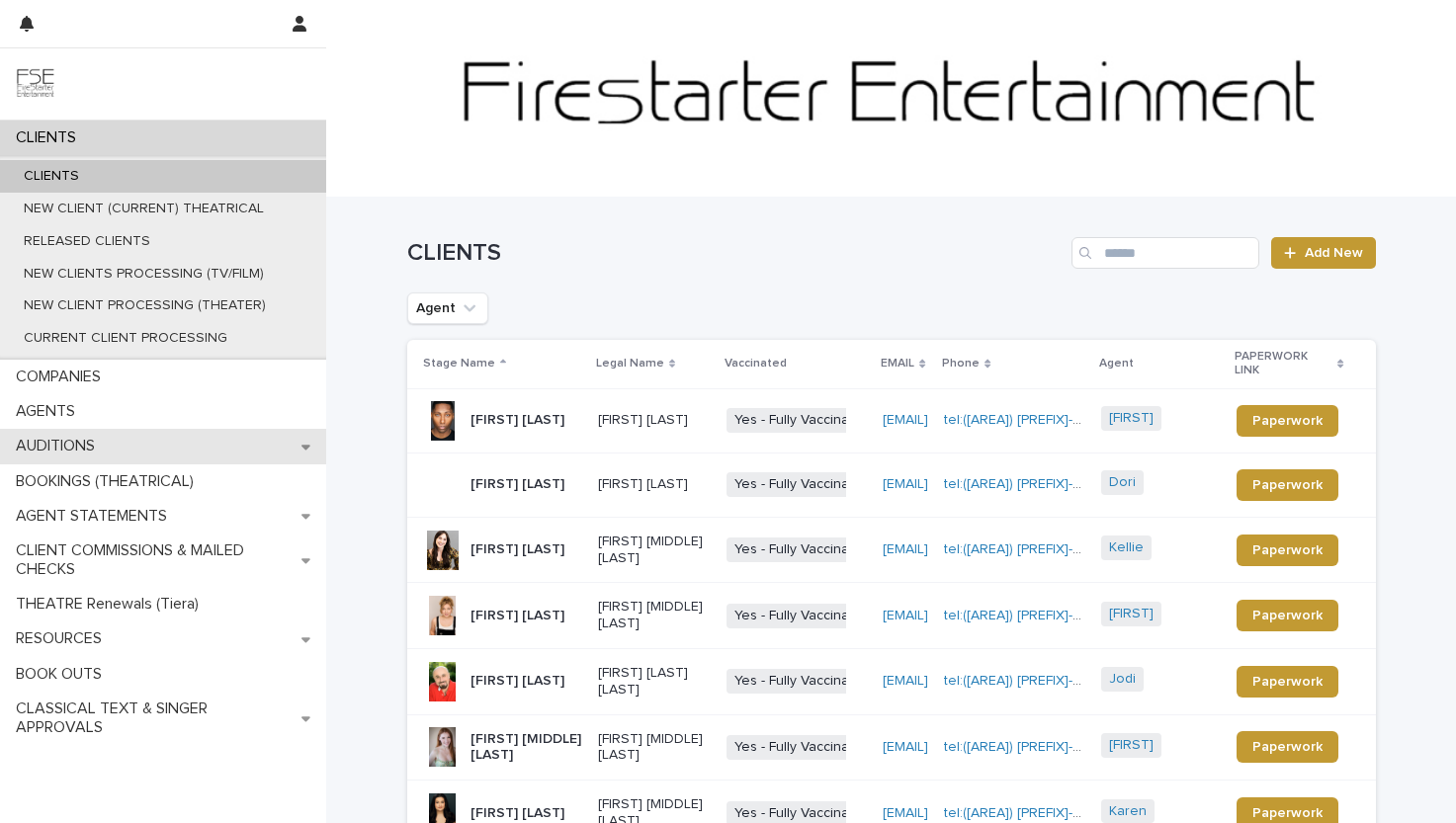 click on "AUDITIONS" at bounding box center [163, 446] 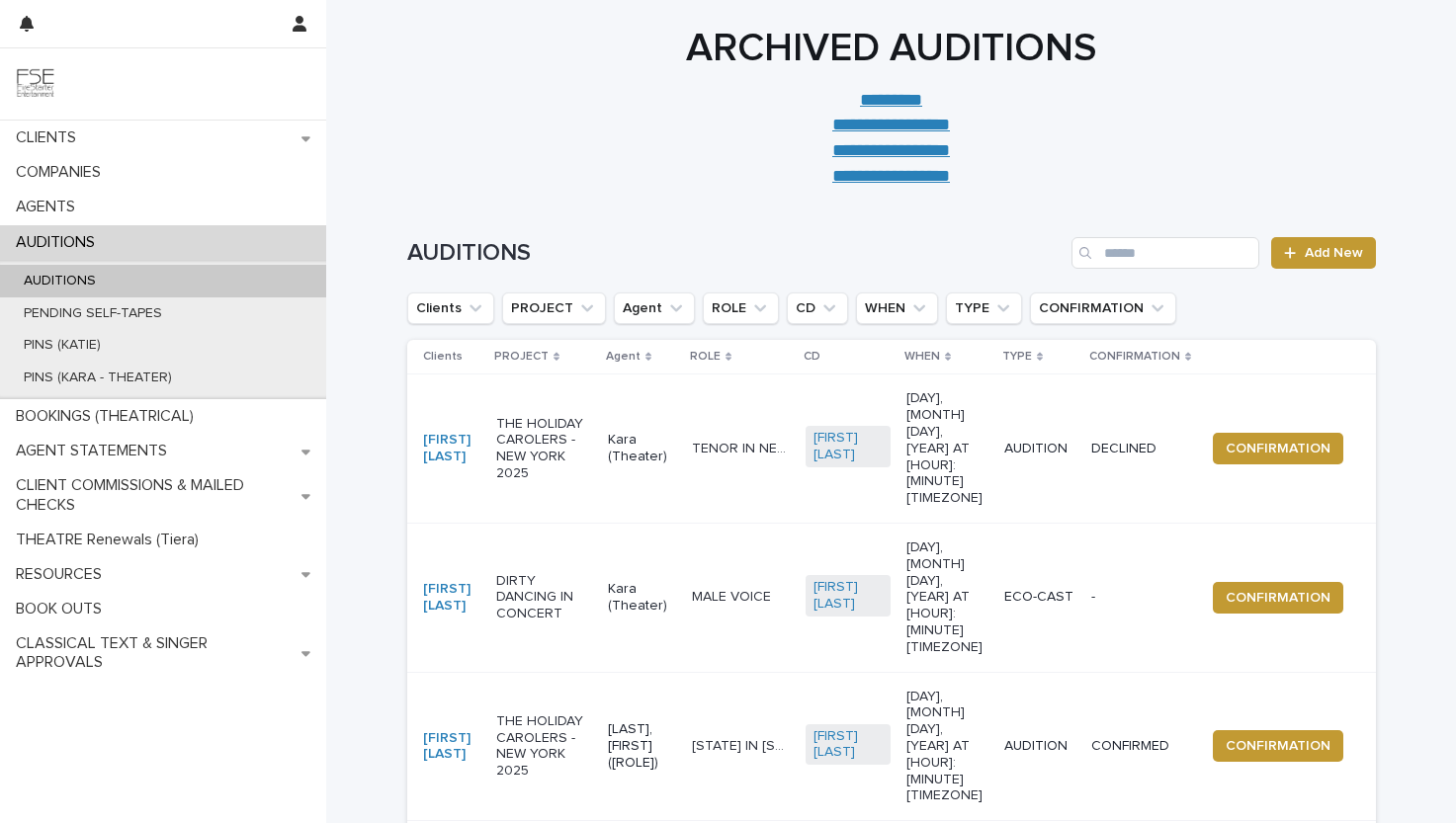 click on "AUDITIONS Add New" at bounding box center (892, 245) 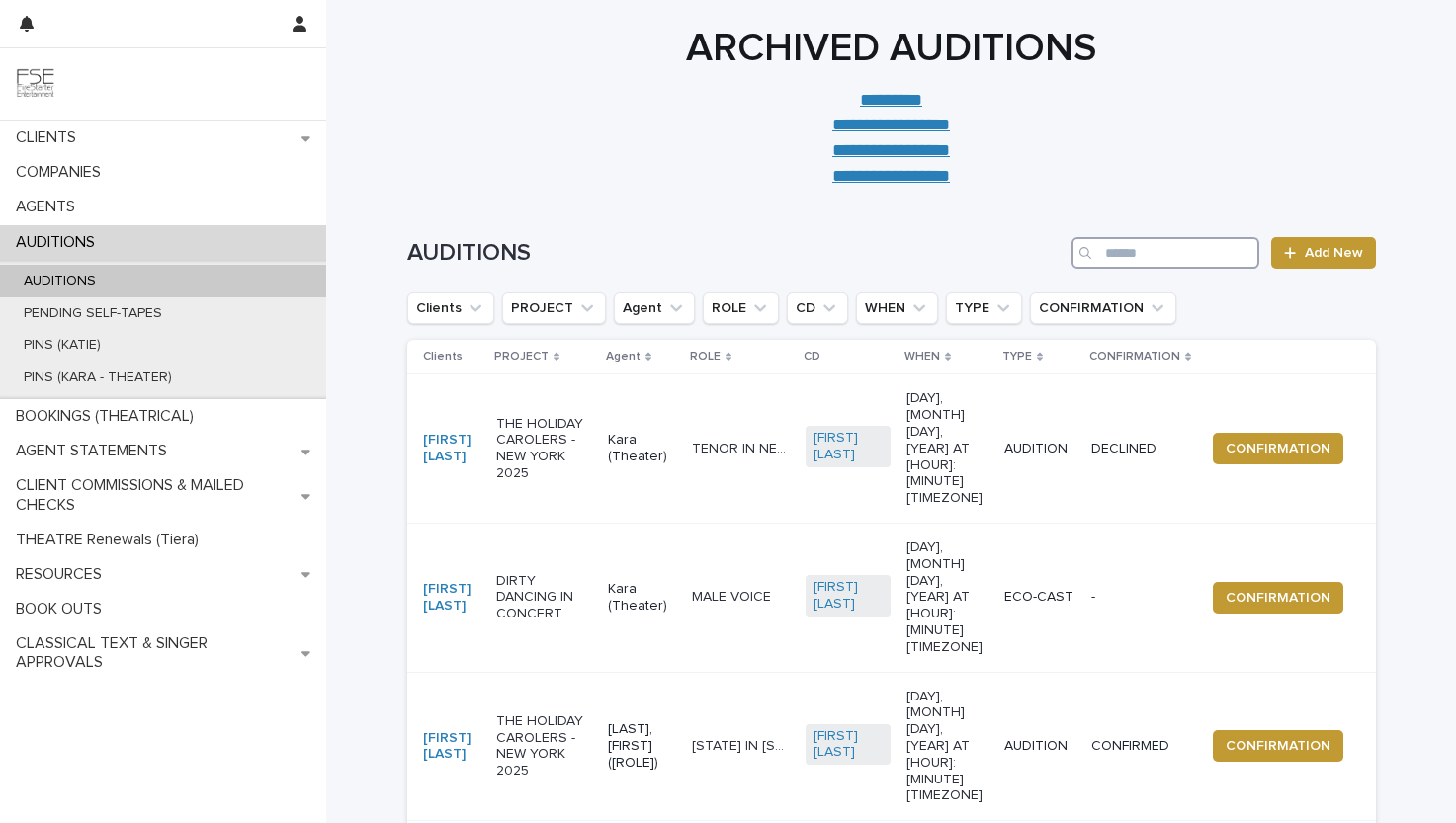 click at bounding box center [1165, 253] 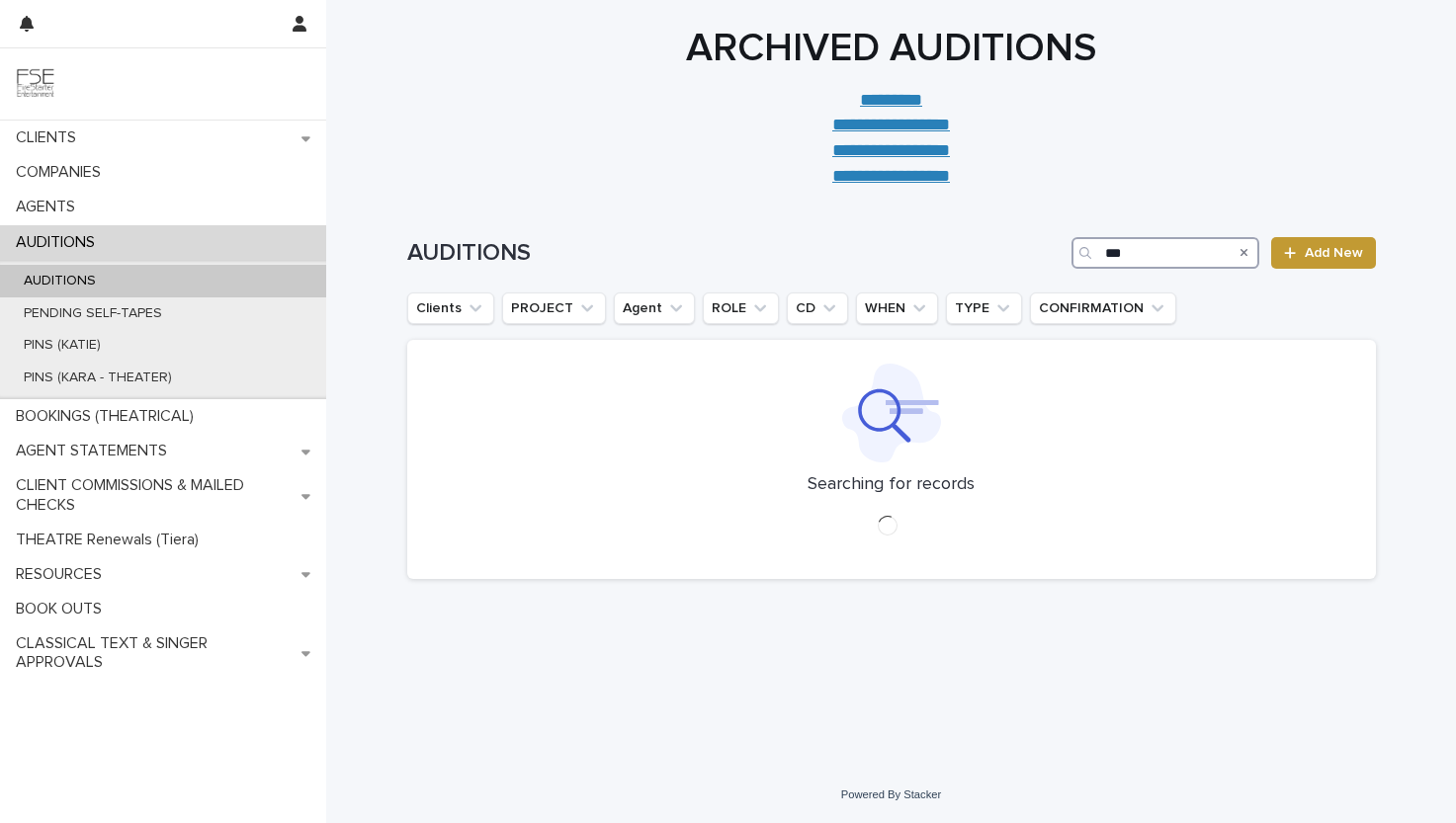 click on "***" at bounding box center (1165, 253) 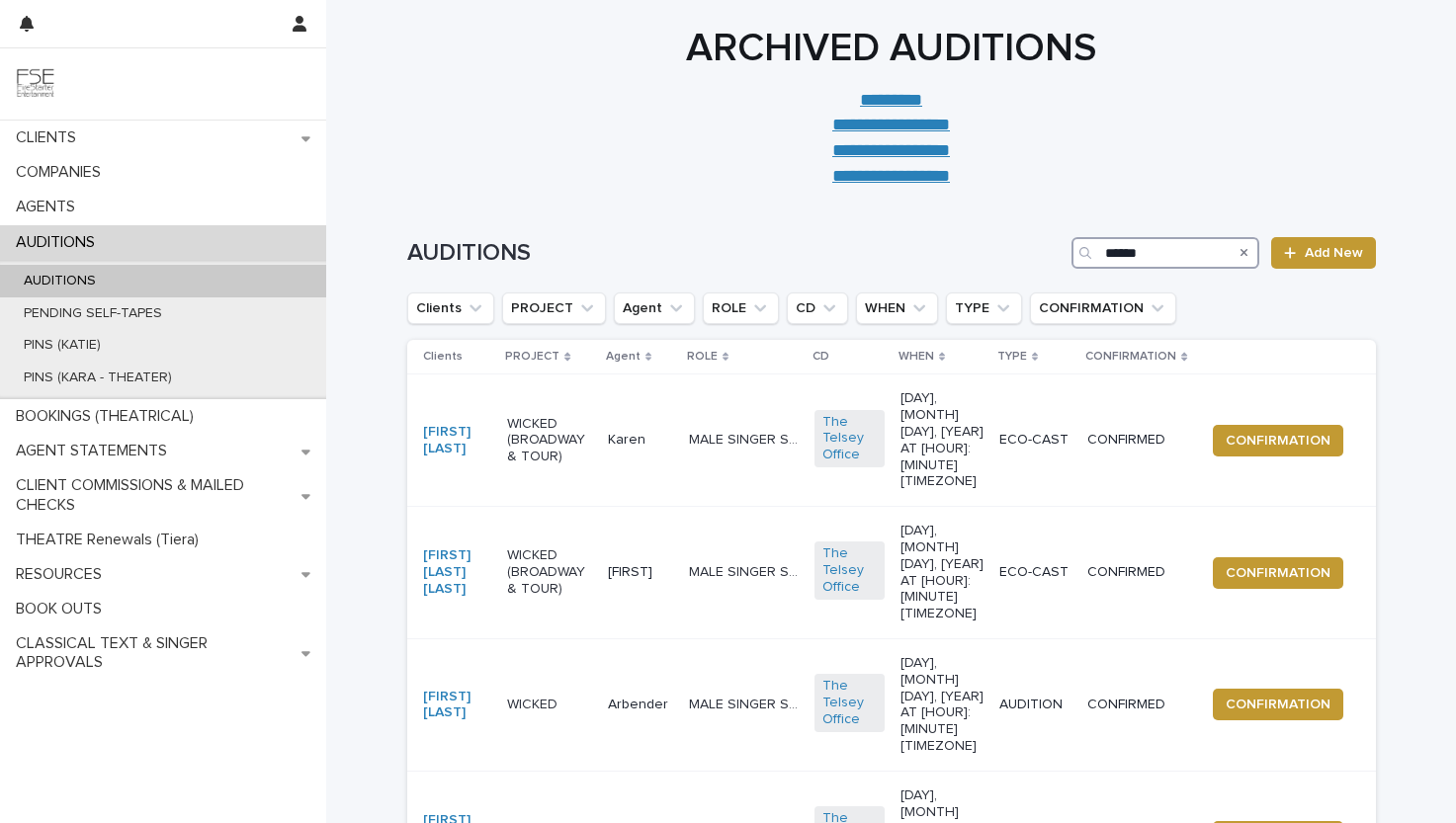click on "******" at bounding box center (1165, 253) 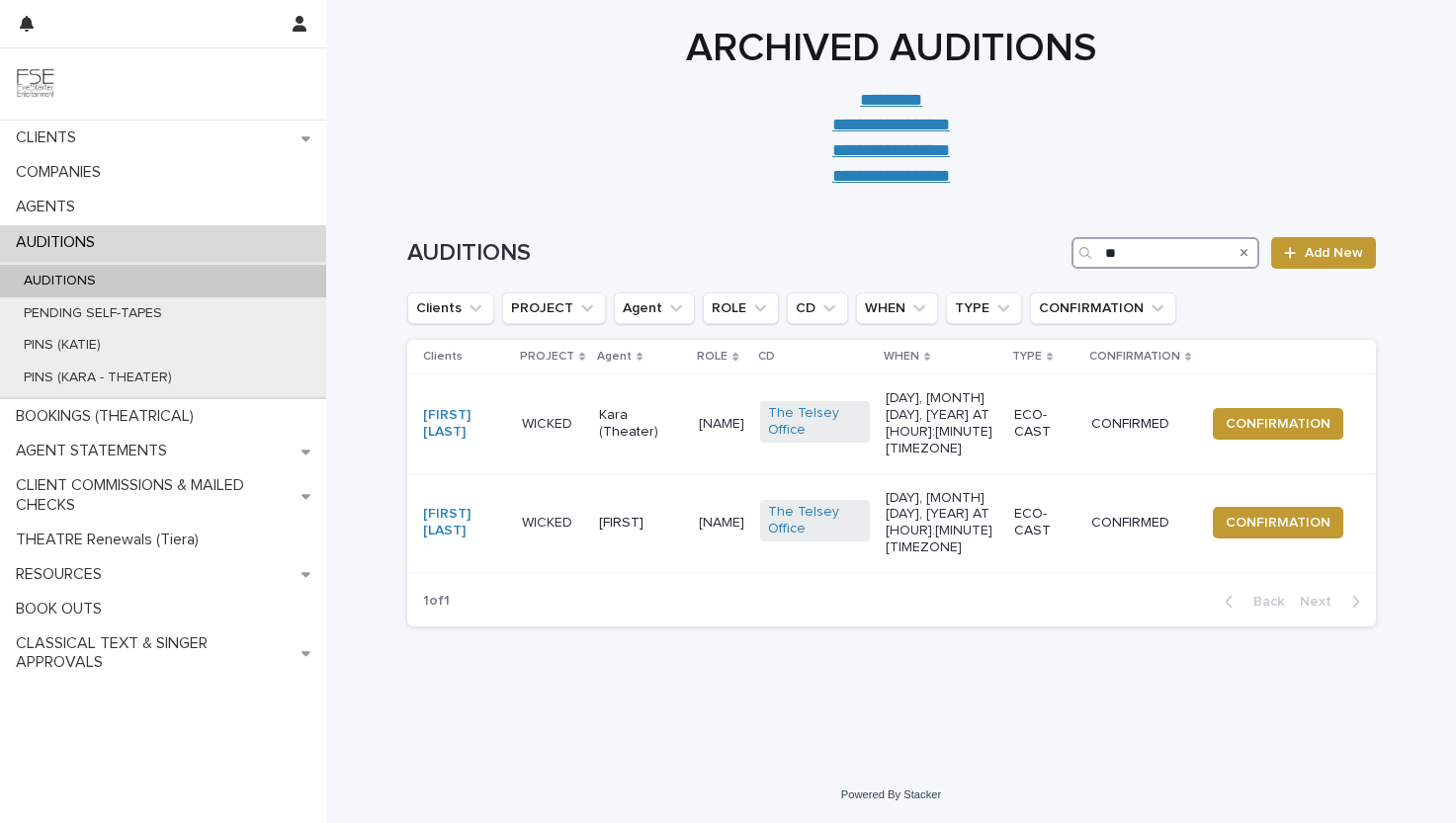 type on "*" 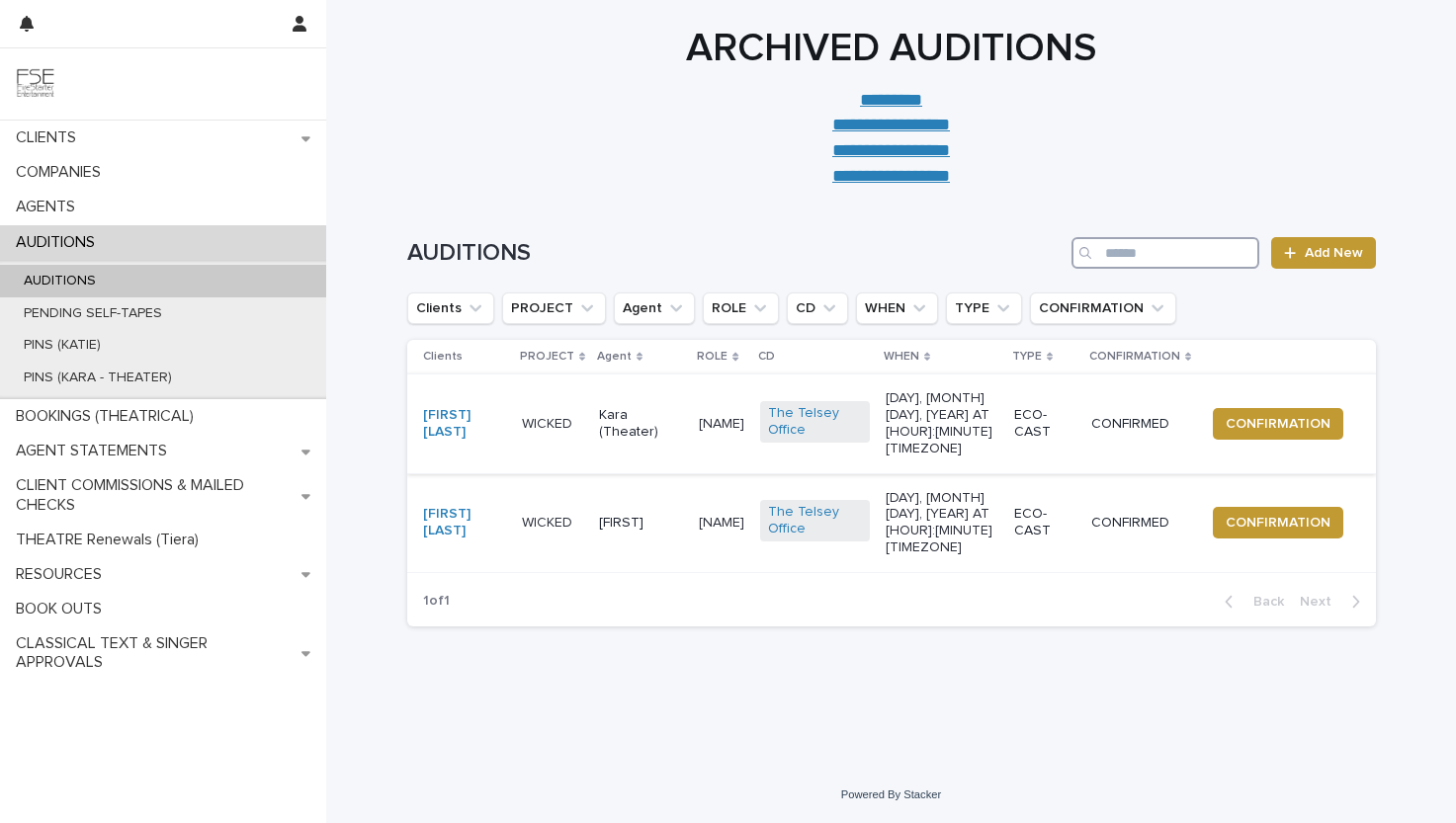 type 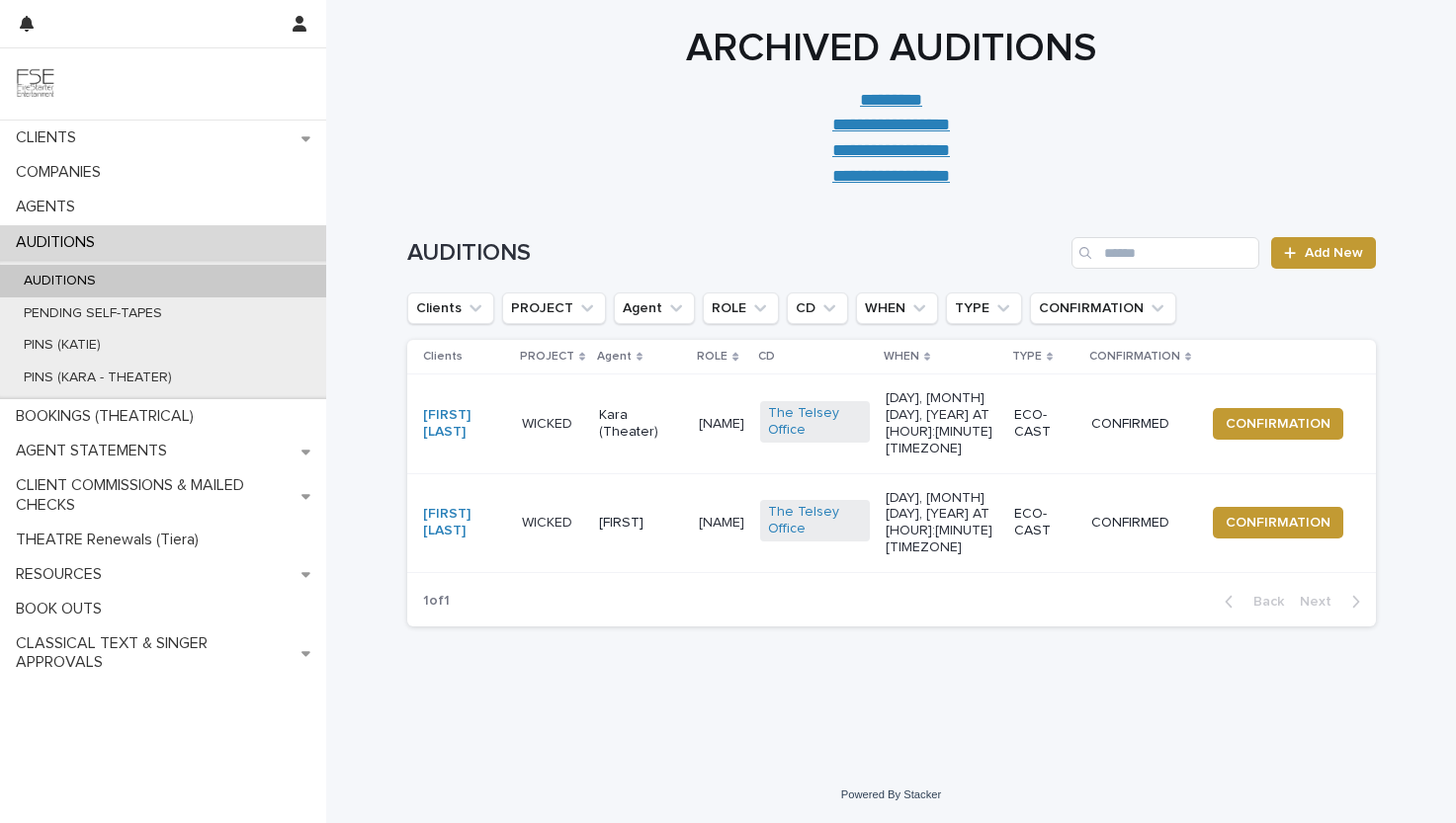 click on "WICKED" at bounding box center (553, 424) 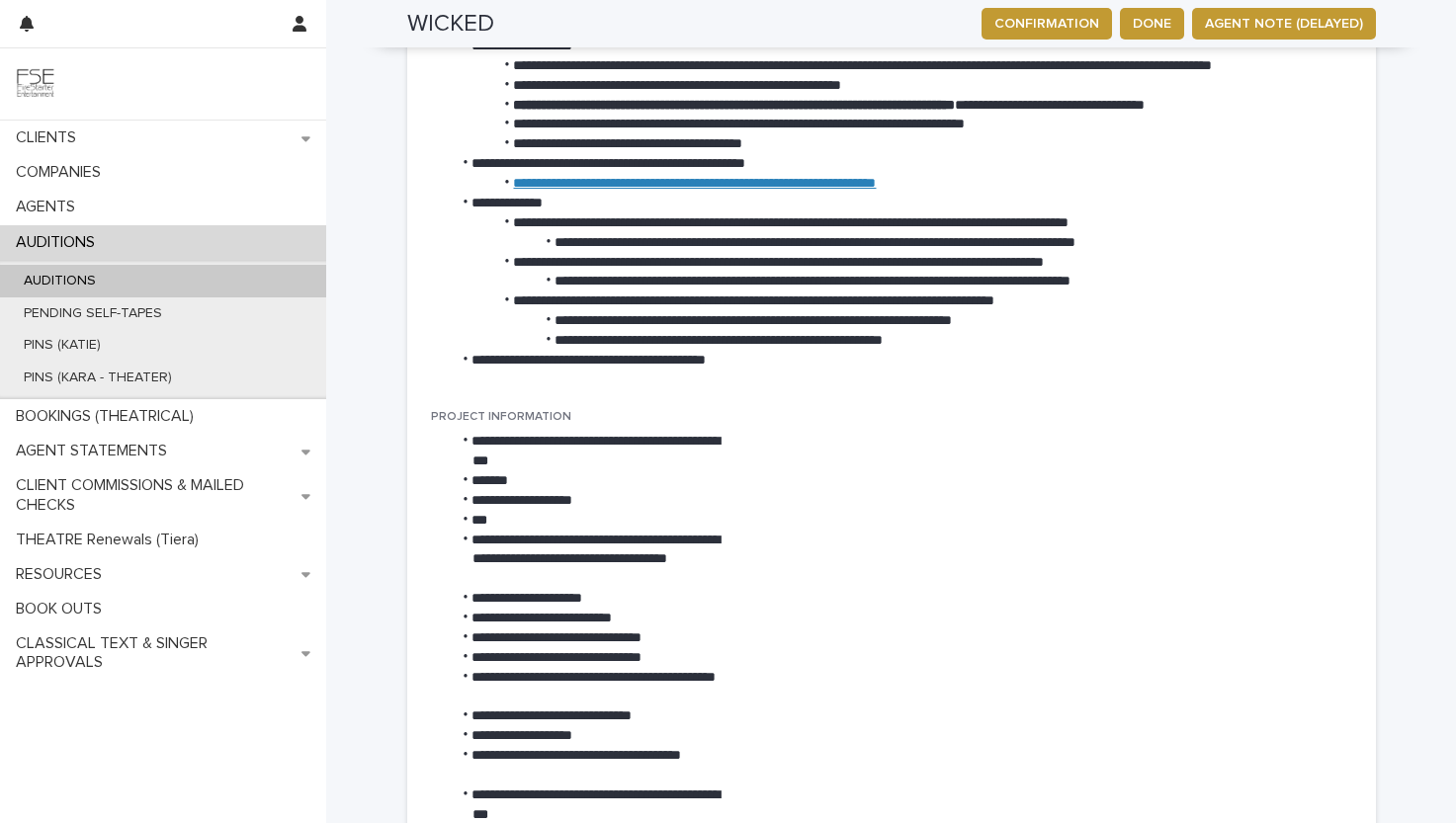 scroll, scrollTop: 1017, scrollLeft: 0, axis: vertical 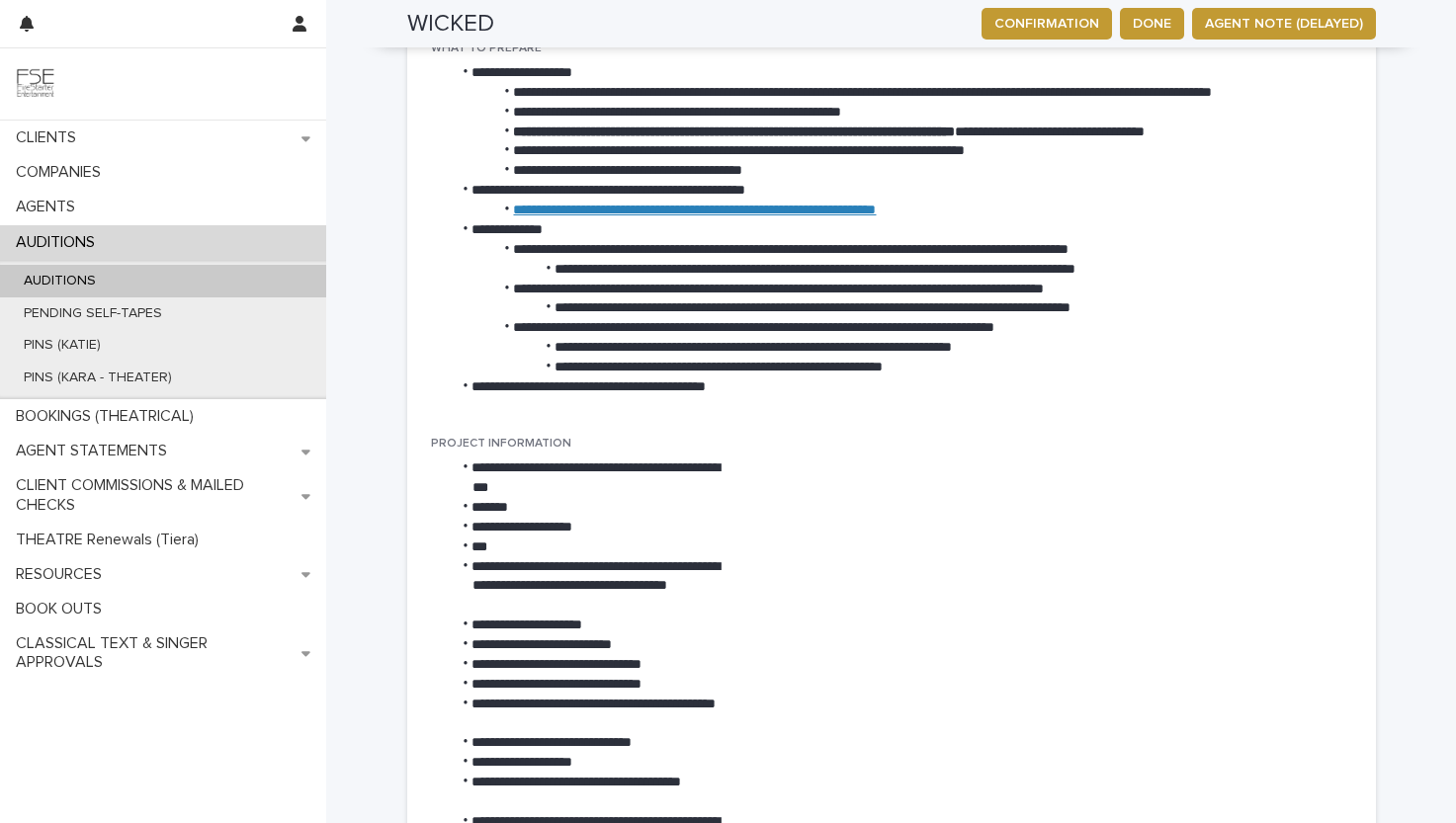 click on "**********" at bounding box center [694, 209] 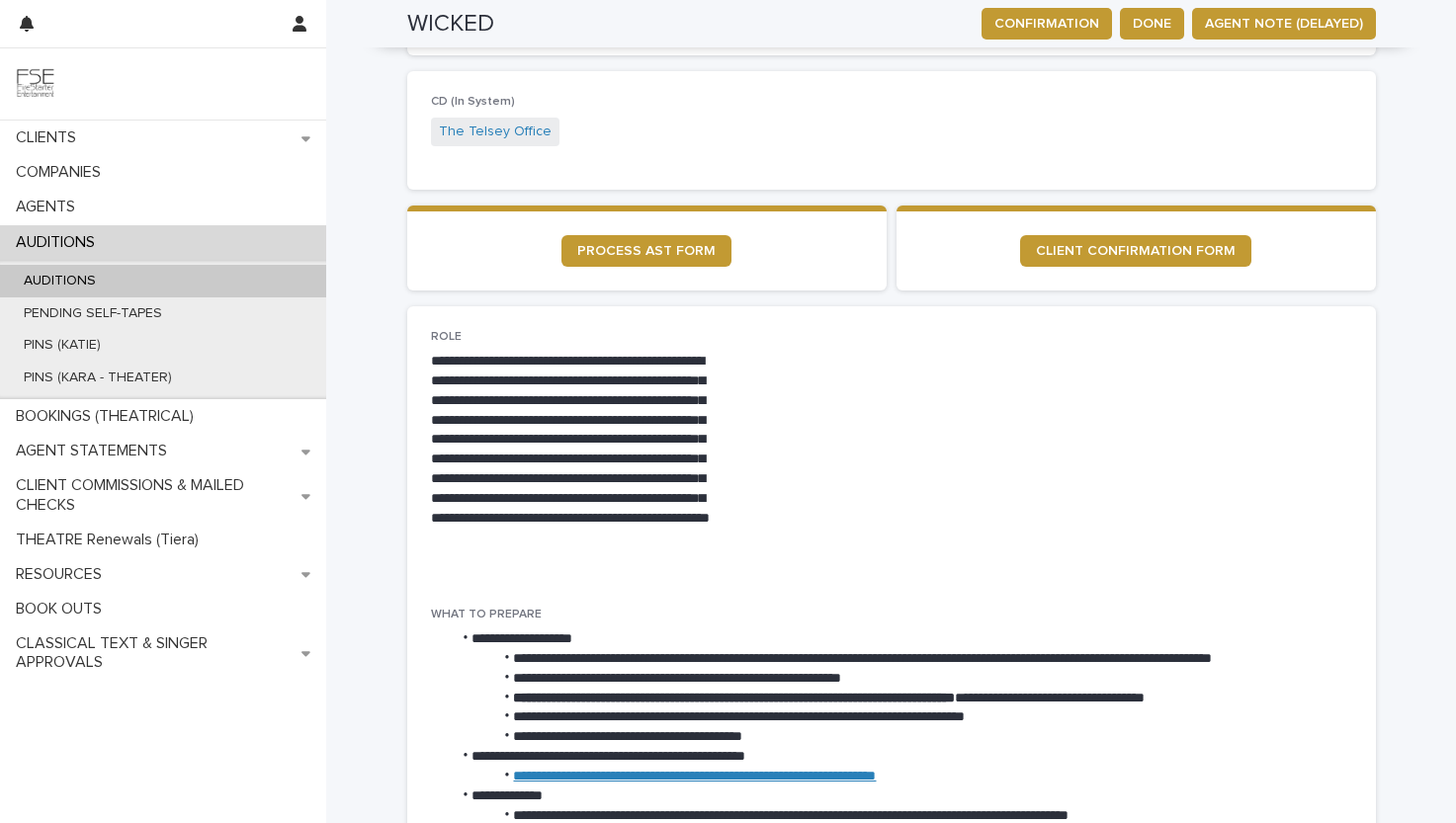 scroll, scrollTop: 450, scrollLeft: 0, axis: vertical 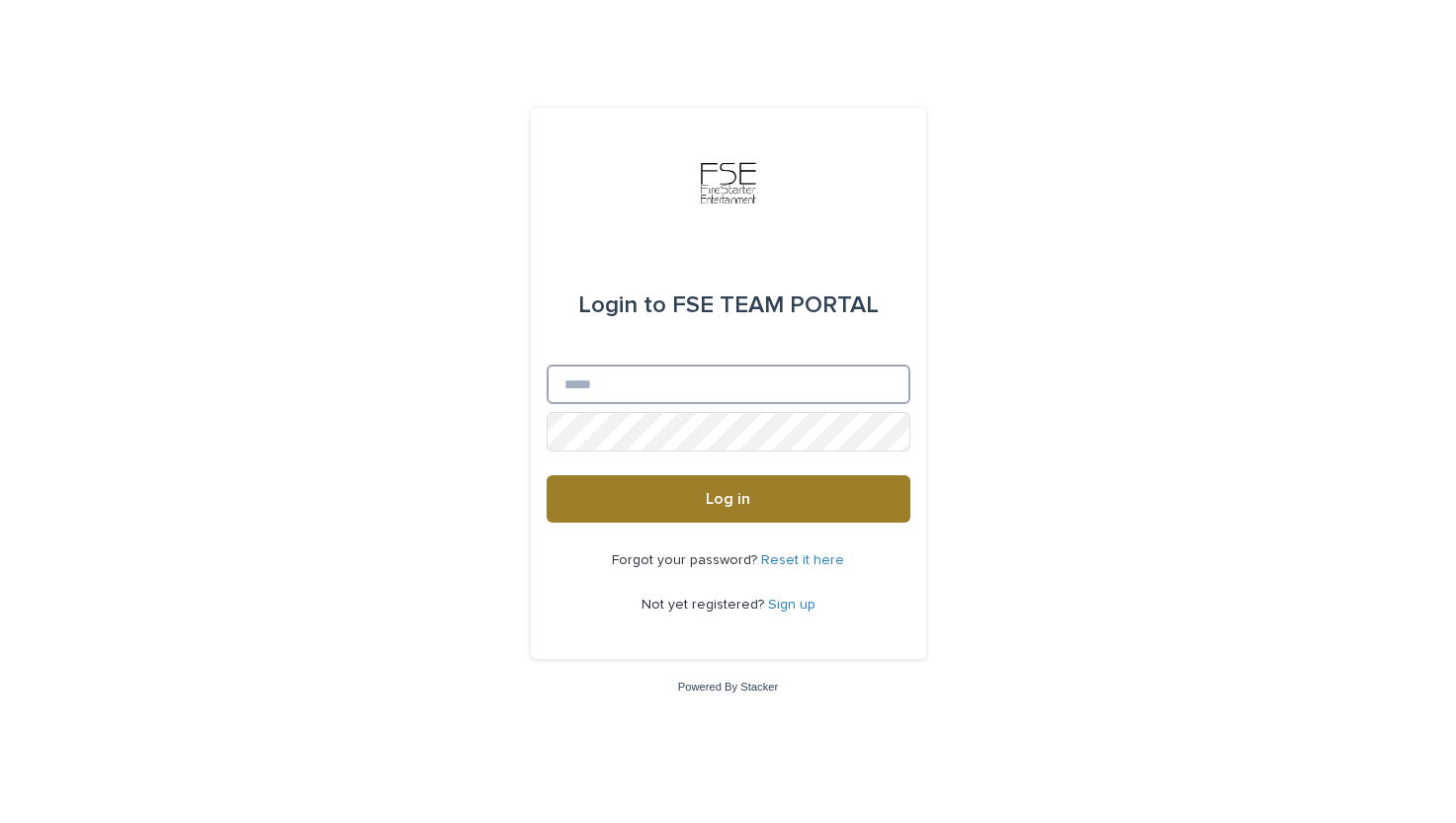type on "**********" 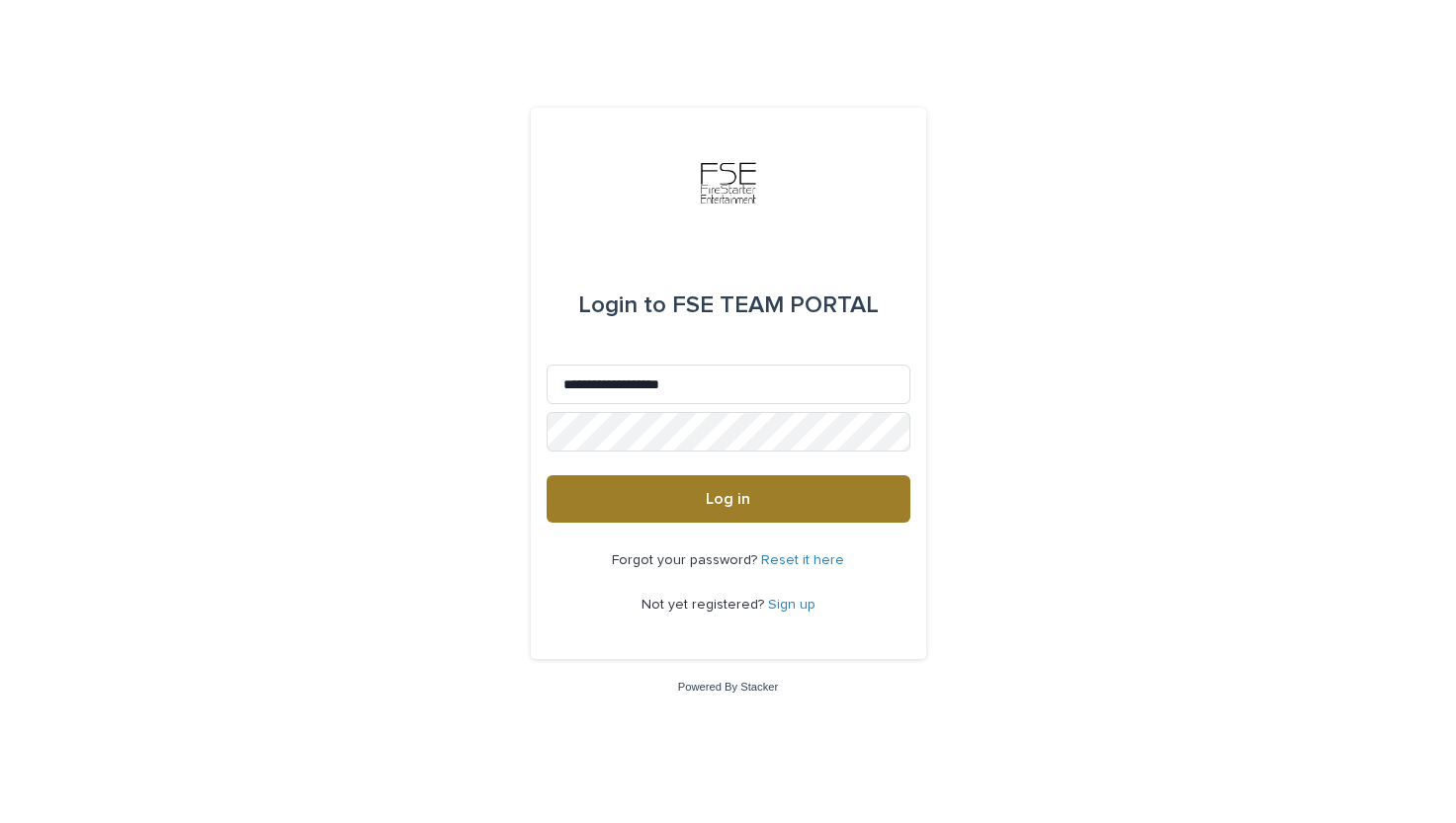 click on "Log in" at bounding box center [728, 499] 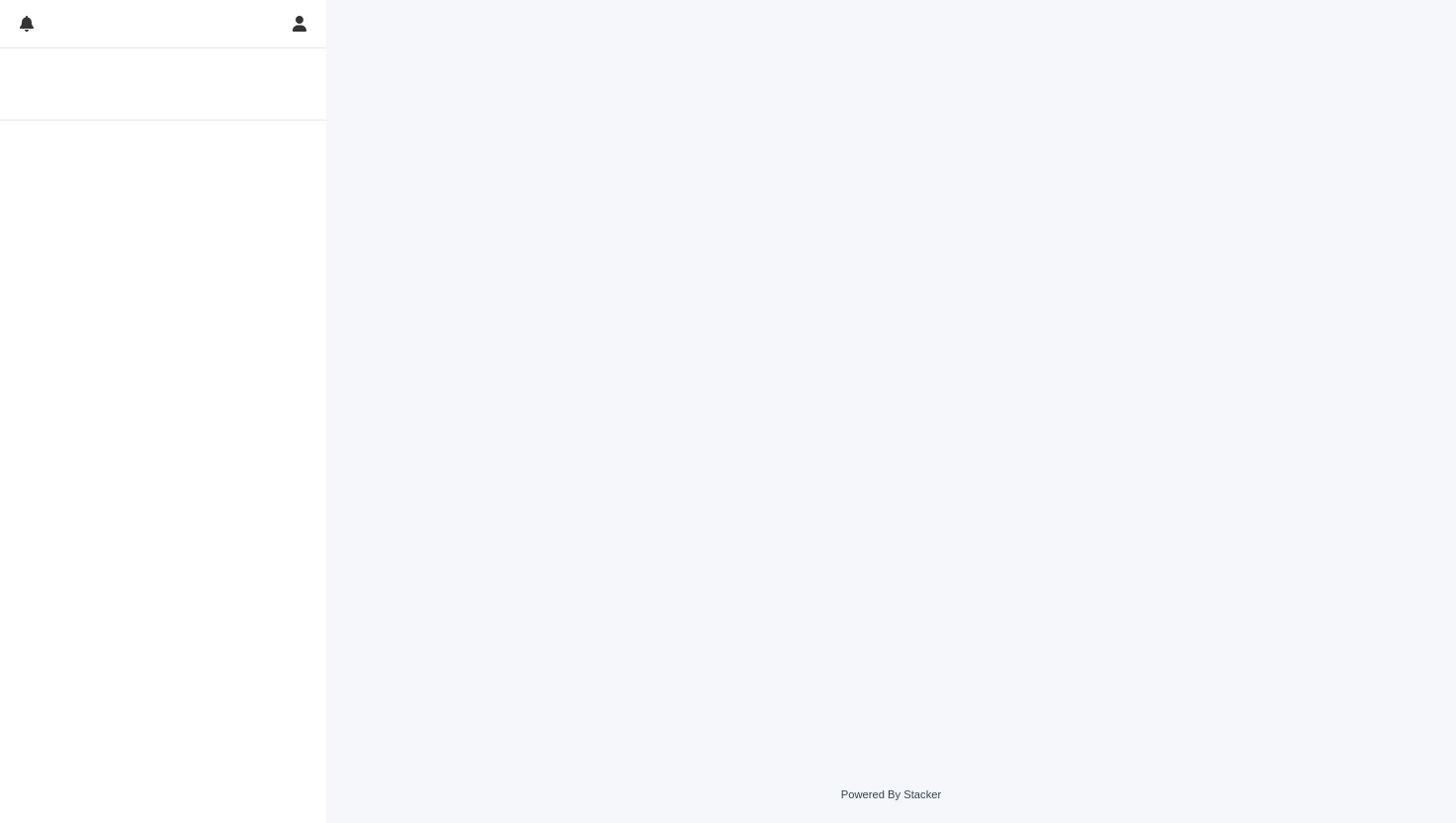 scroll, scrollTop: 0, scrollLeft: 0, axis: both 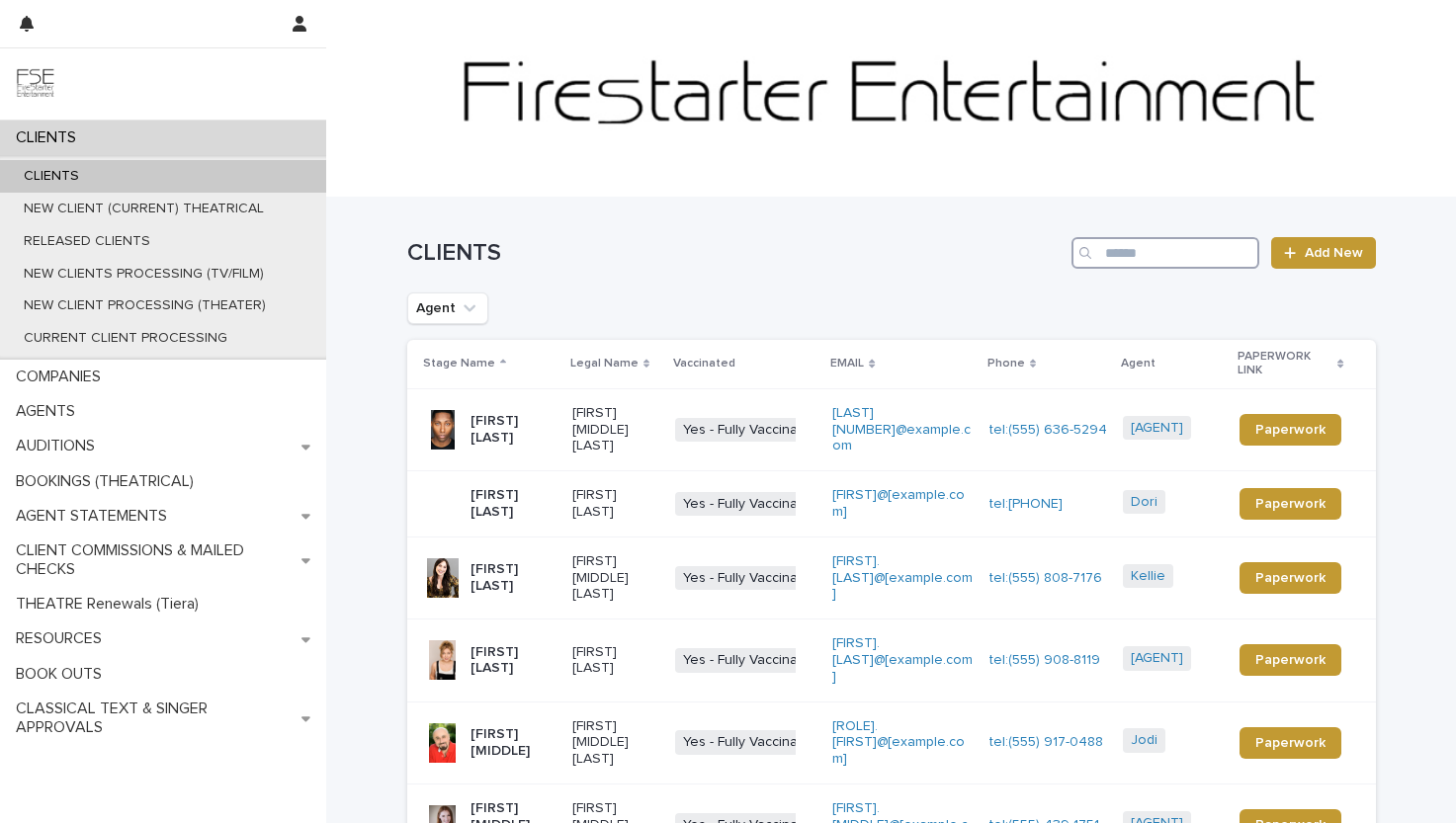 click at bounding box center (1165, 253) 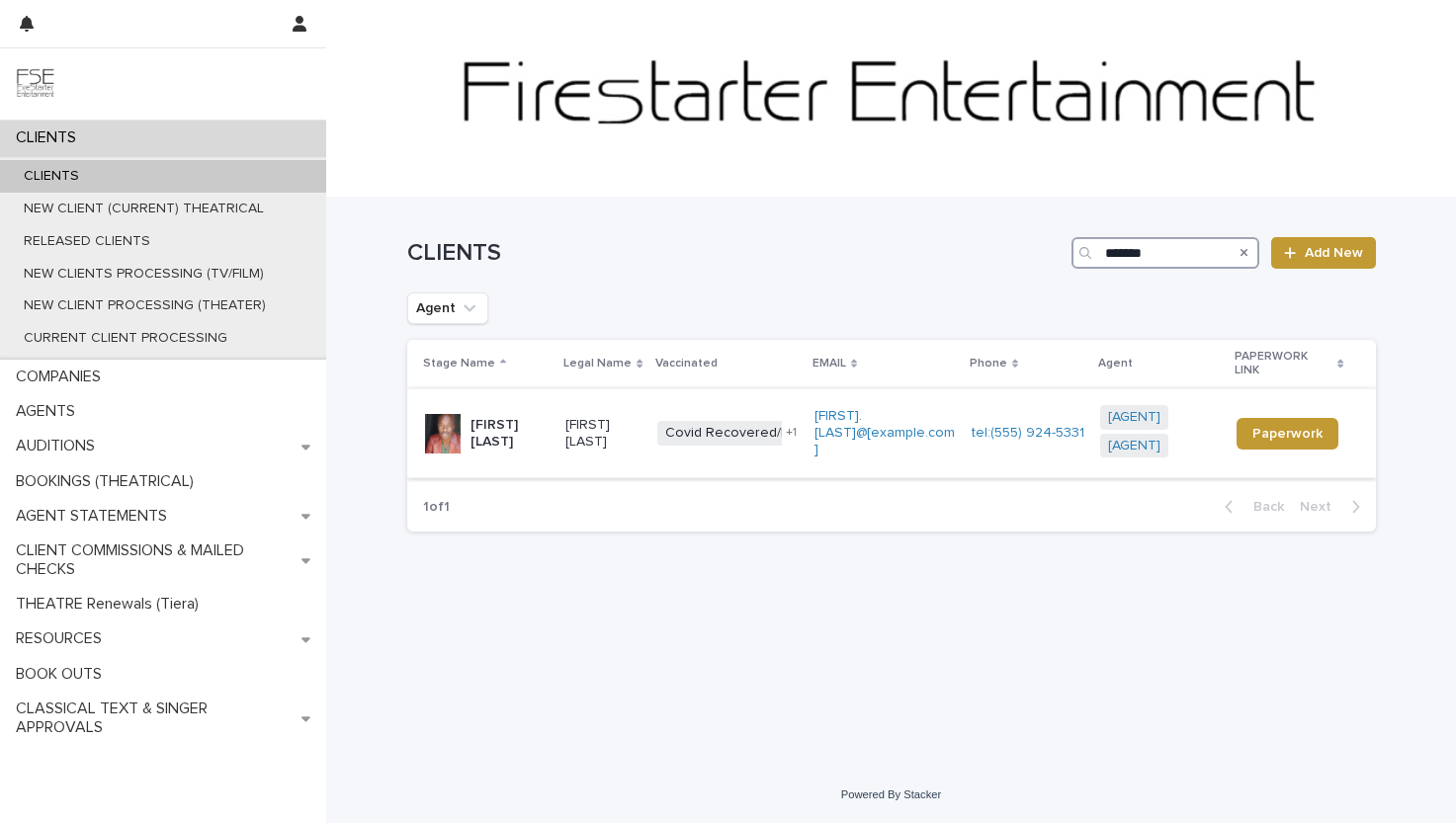type on "*******" 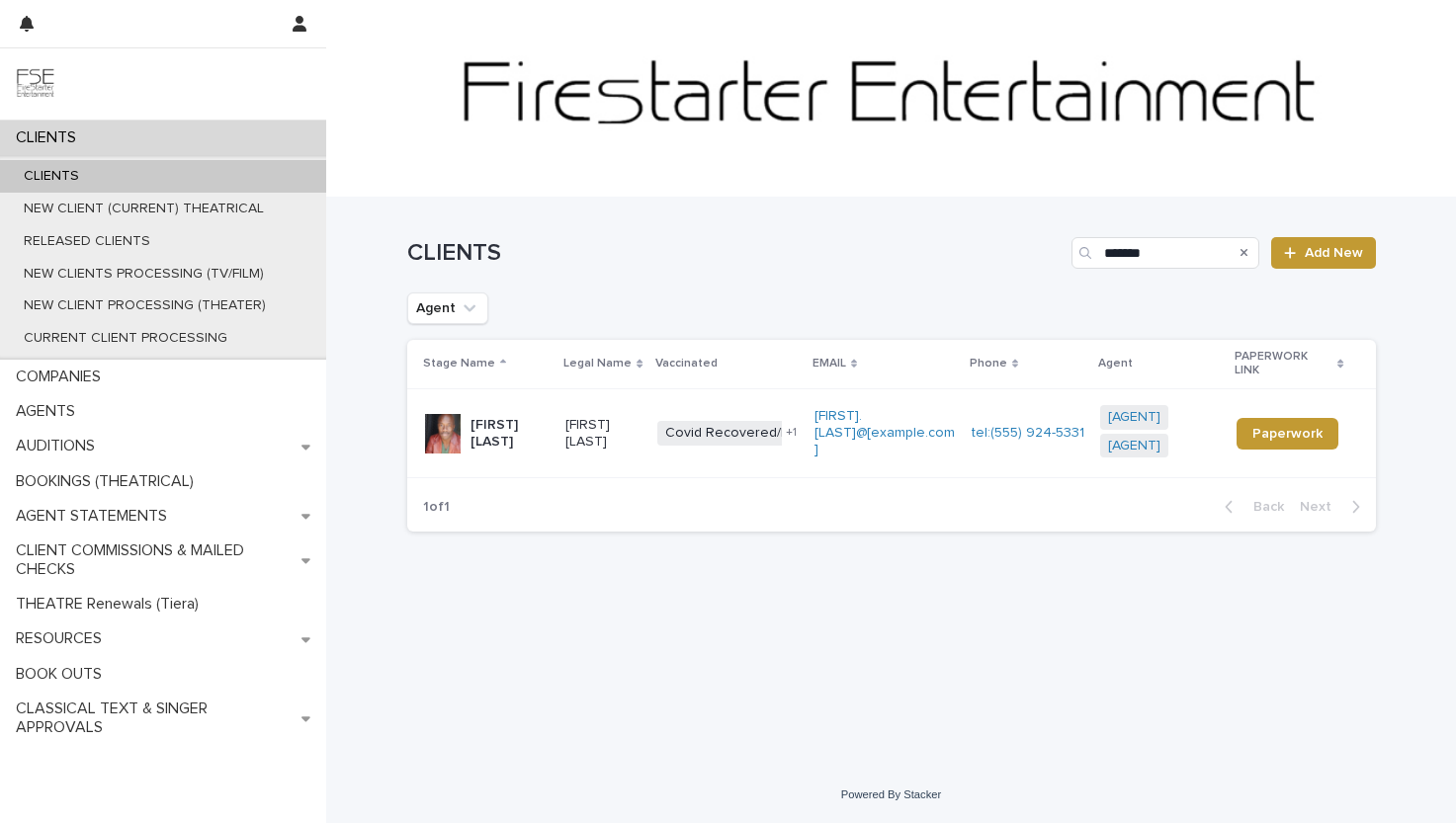 click on "[FIRST] [LAST]" at bounding box center (603, 434) 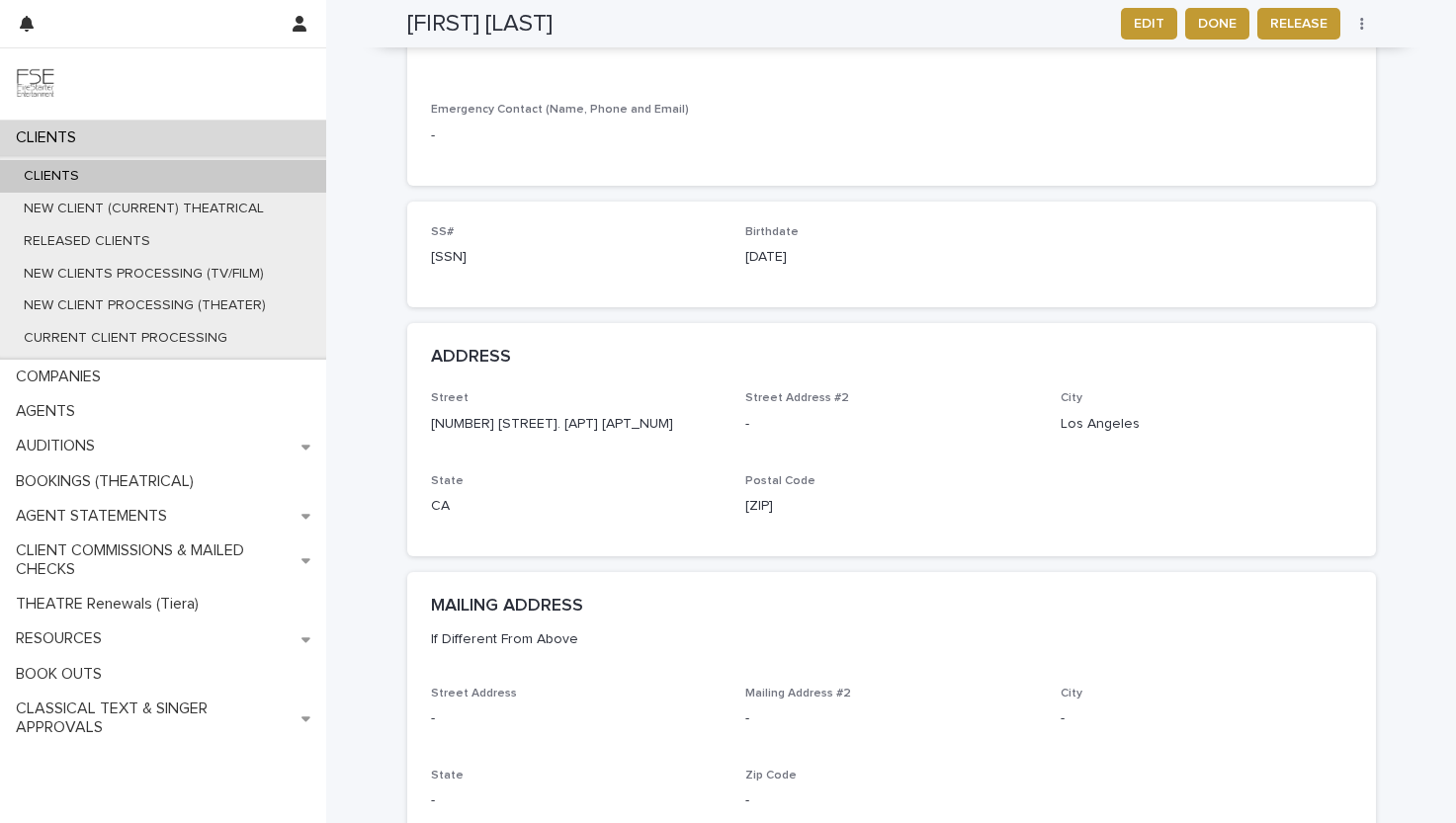 scroll, scrollTop: 1178, scrollLeft: 0, axis: vertical 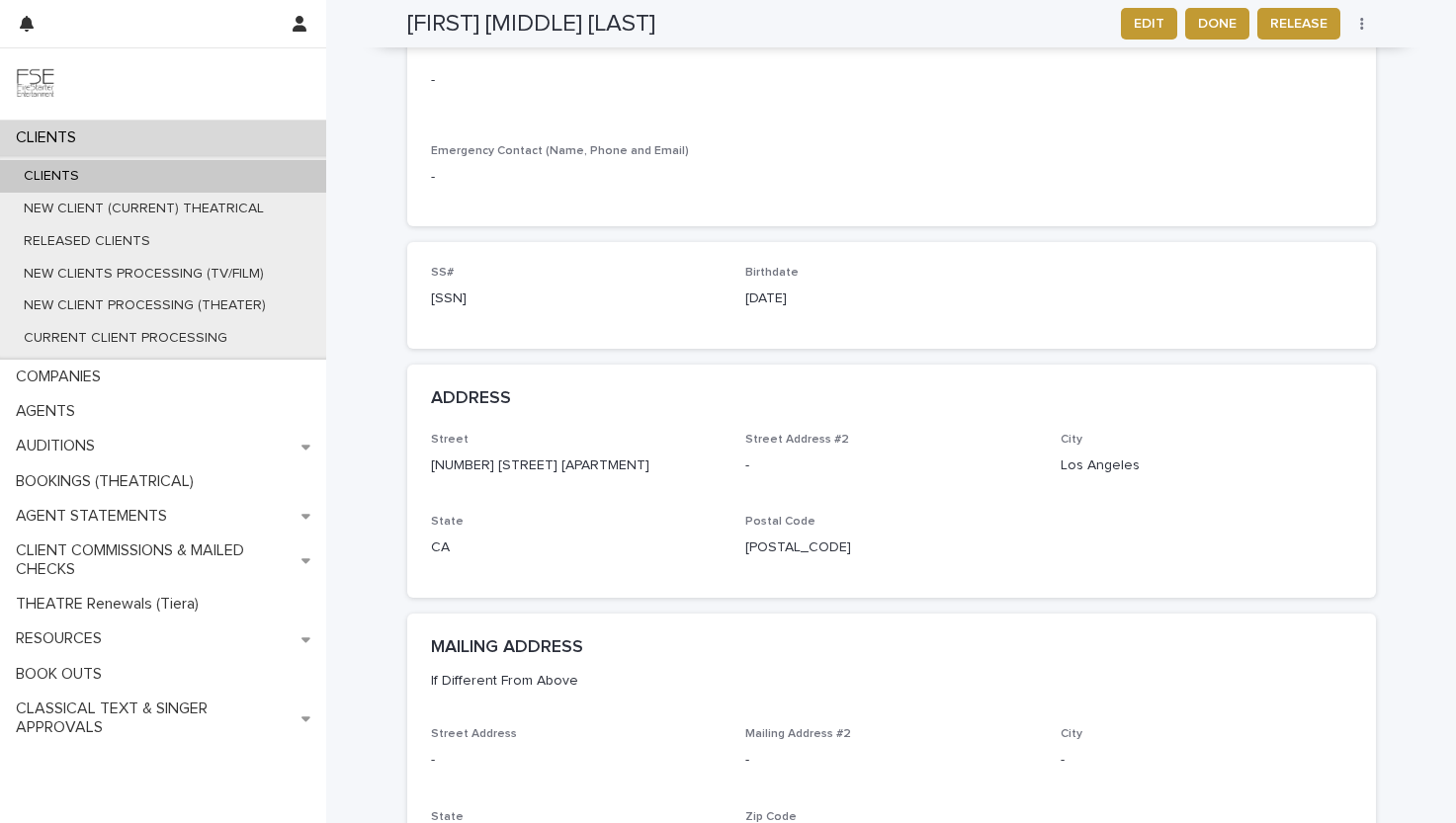 click on "CLIENTS" at bounding box center (163, 176) 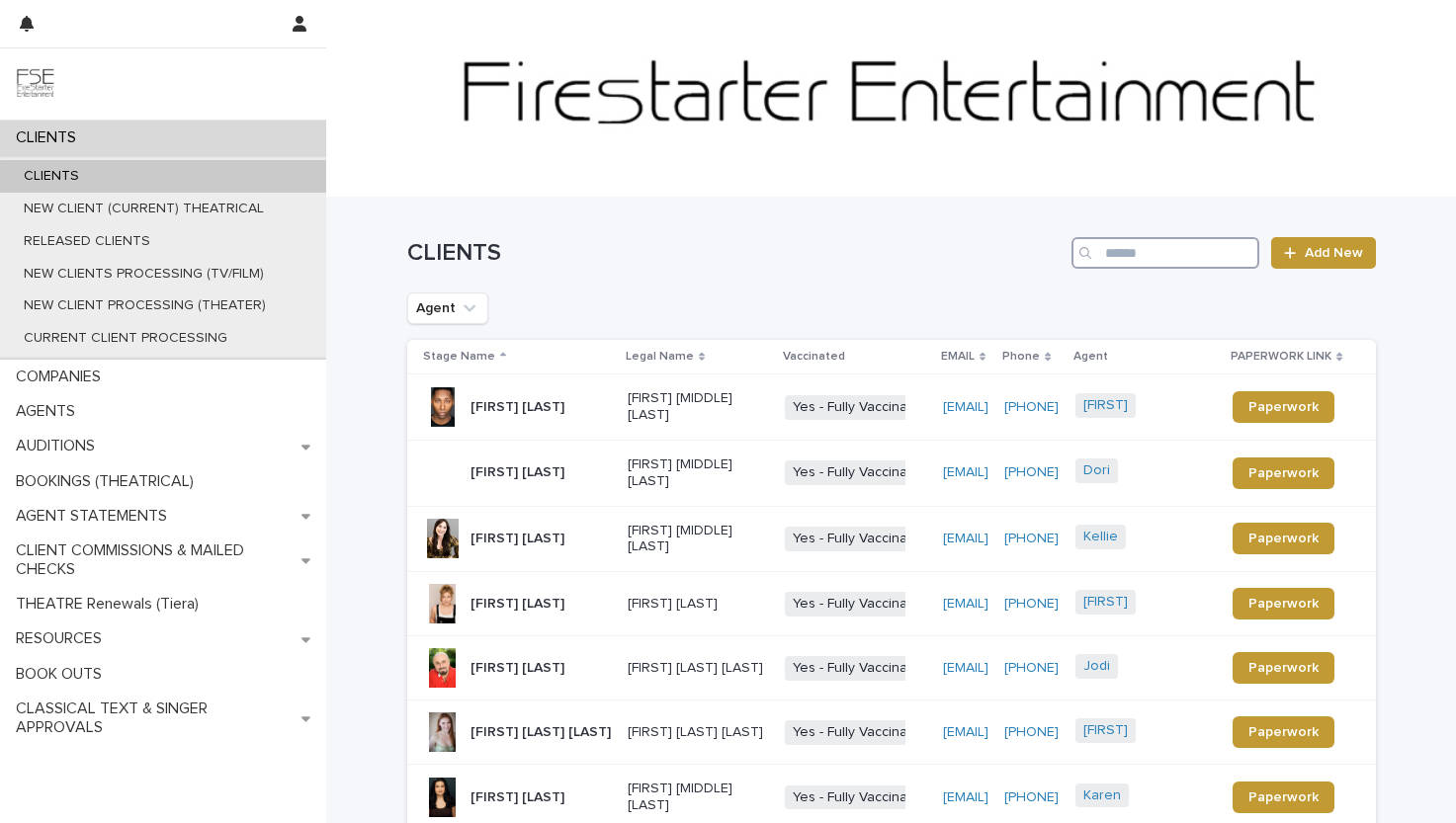 click at bounding box center (1165, 253) 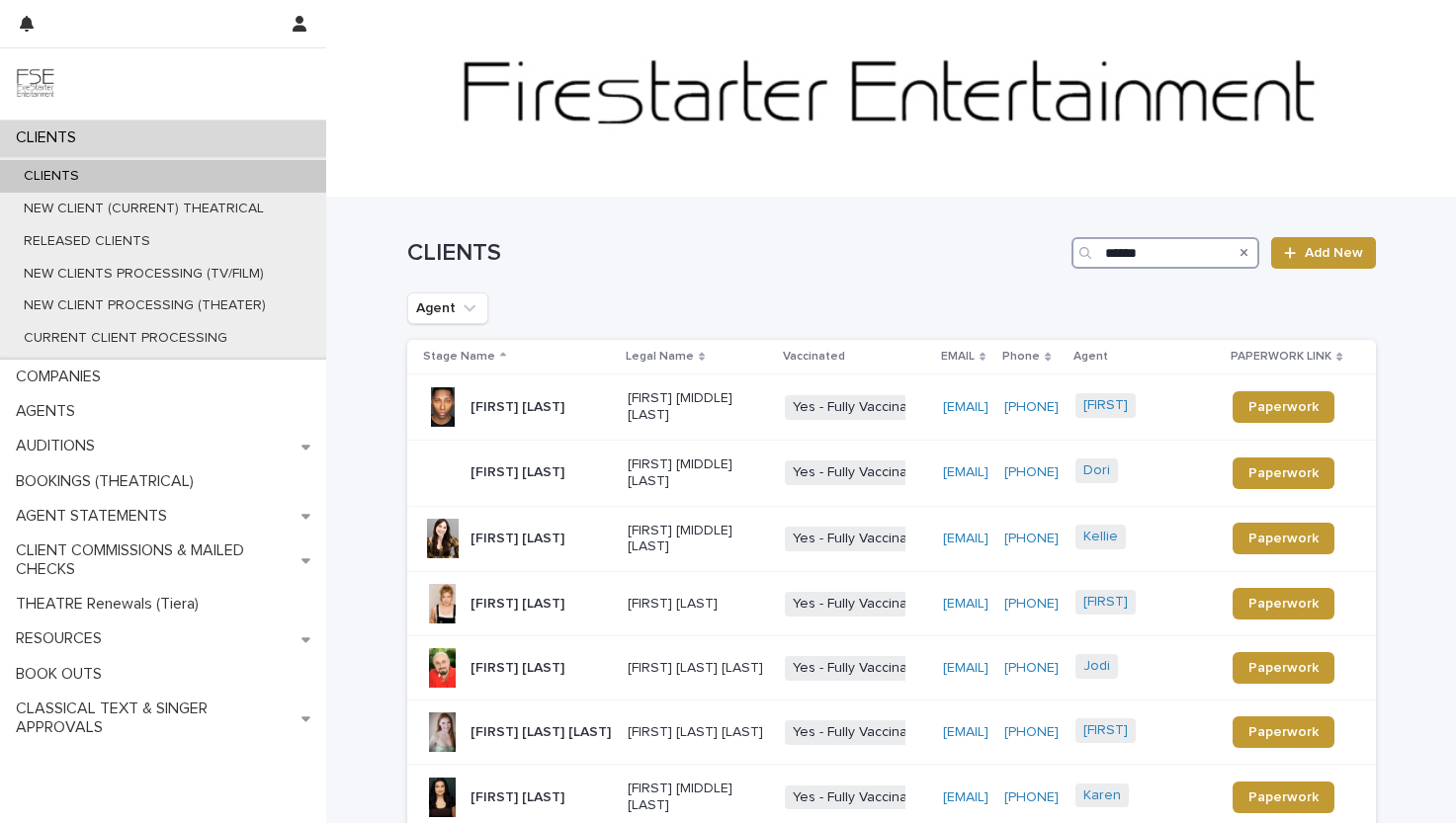 type on "******" 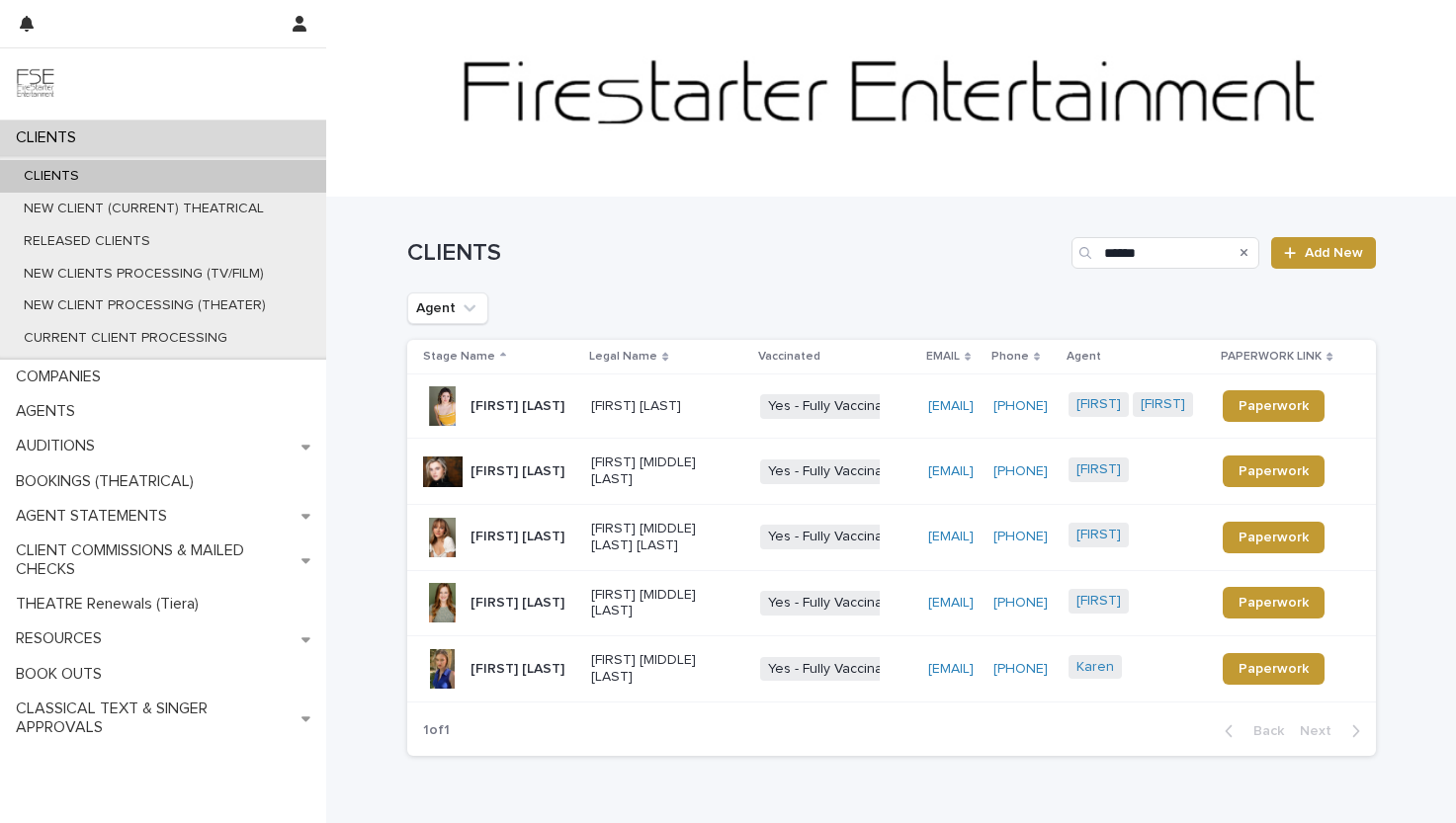 click on "[FIRST] [LAST]" at bounding box center (517, 406) 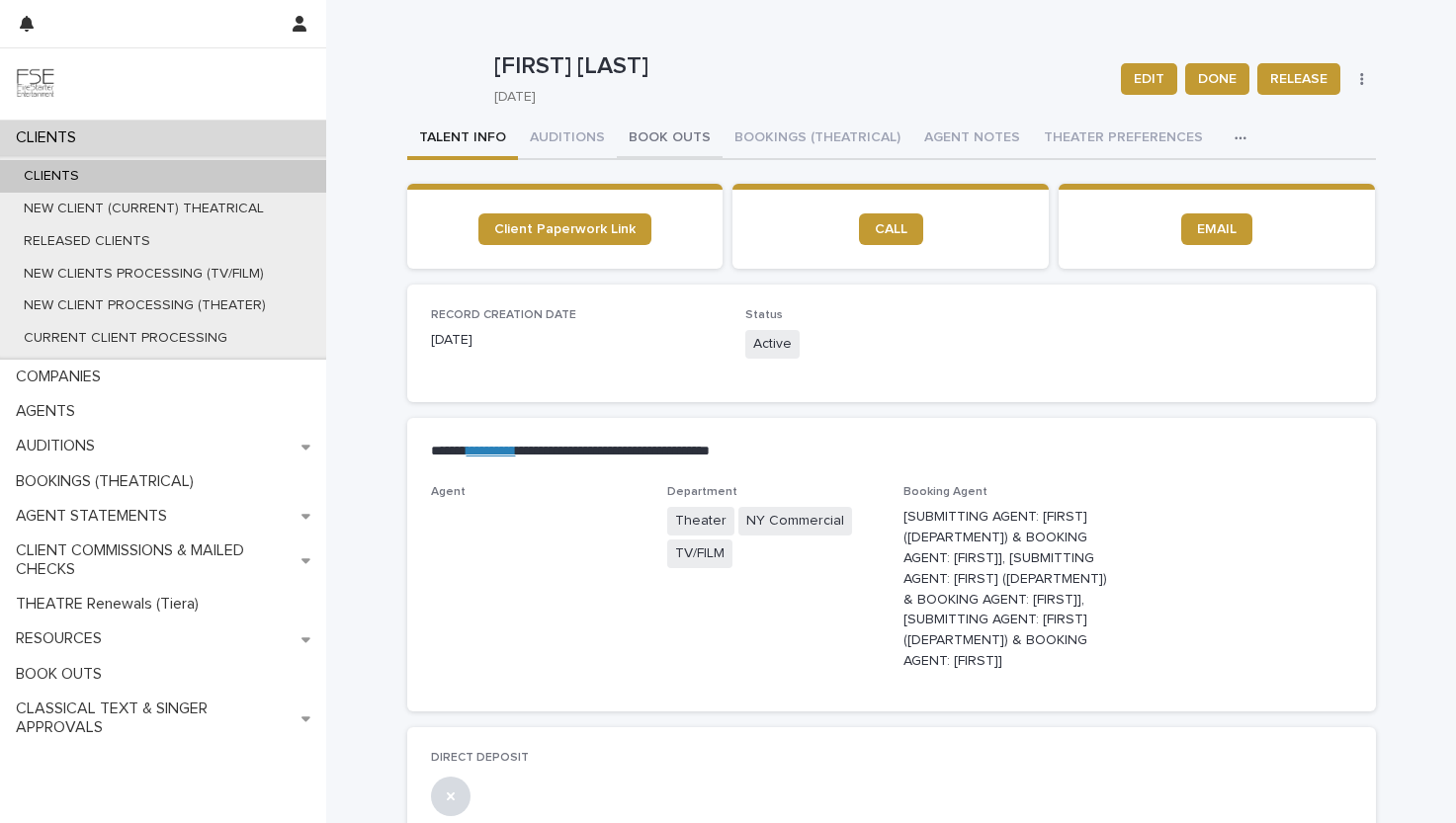 click on "BOOK OUTS" at bounding box center [669, 139] 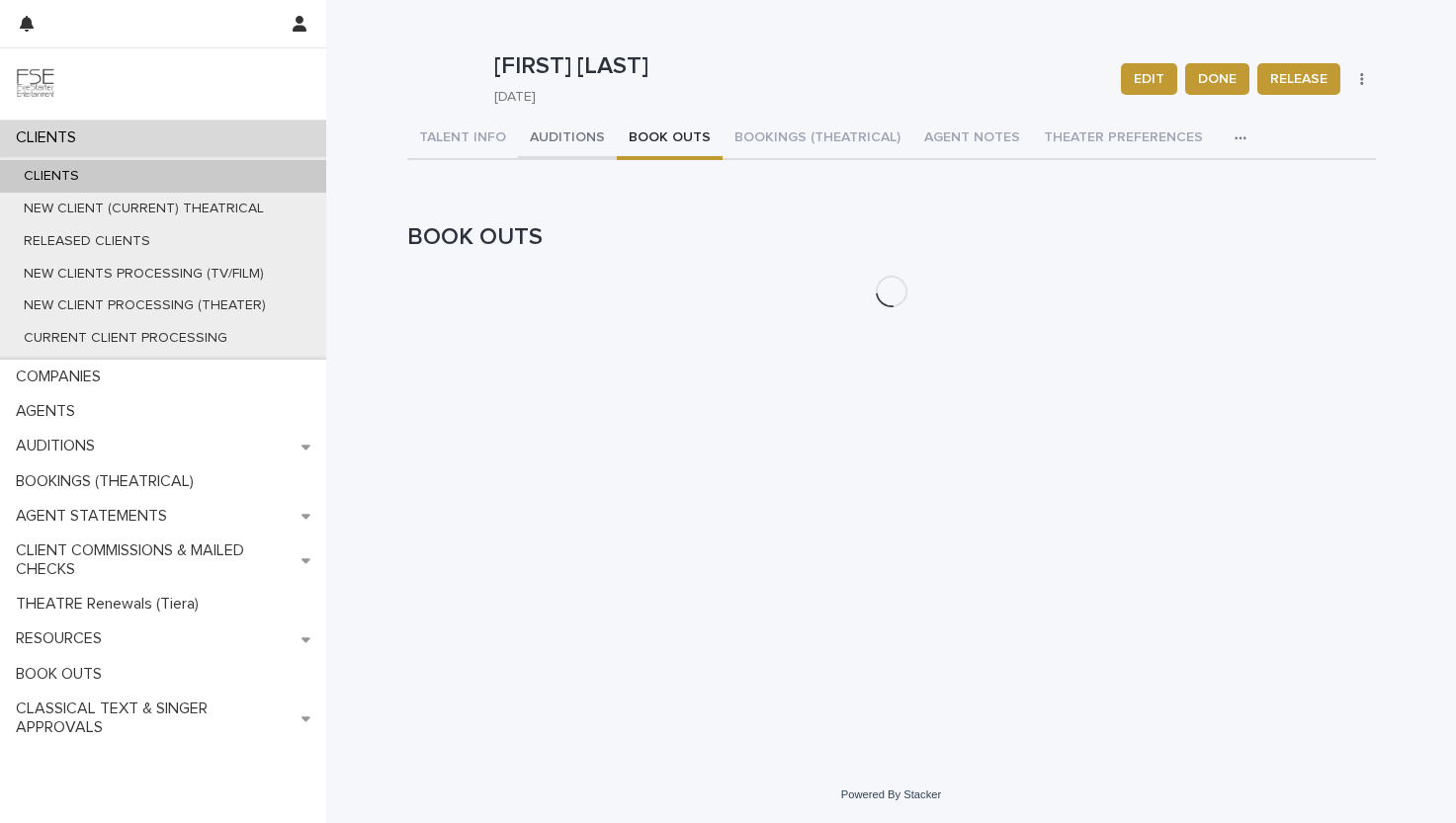 click on "AUDITIONS" at bounding box center (567, 139) 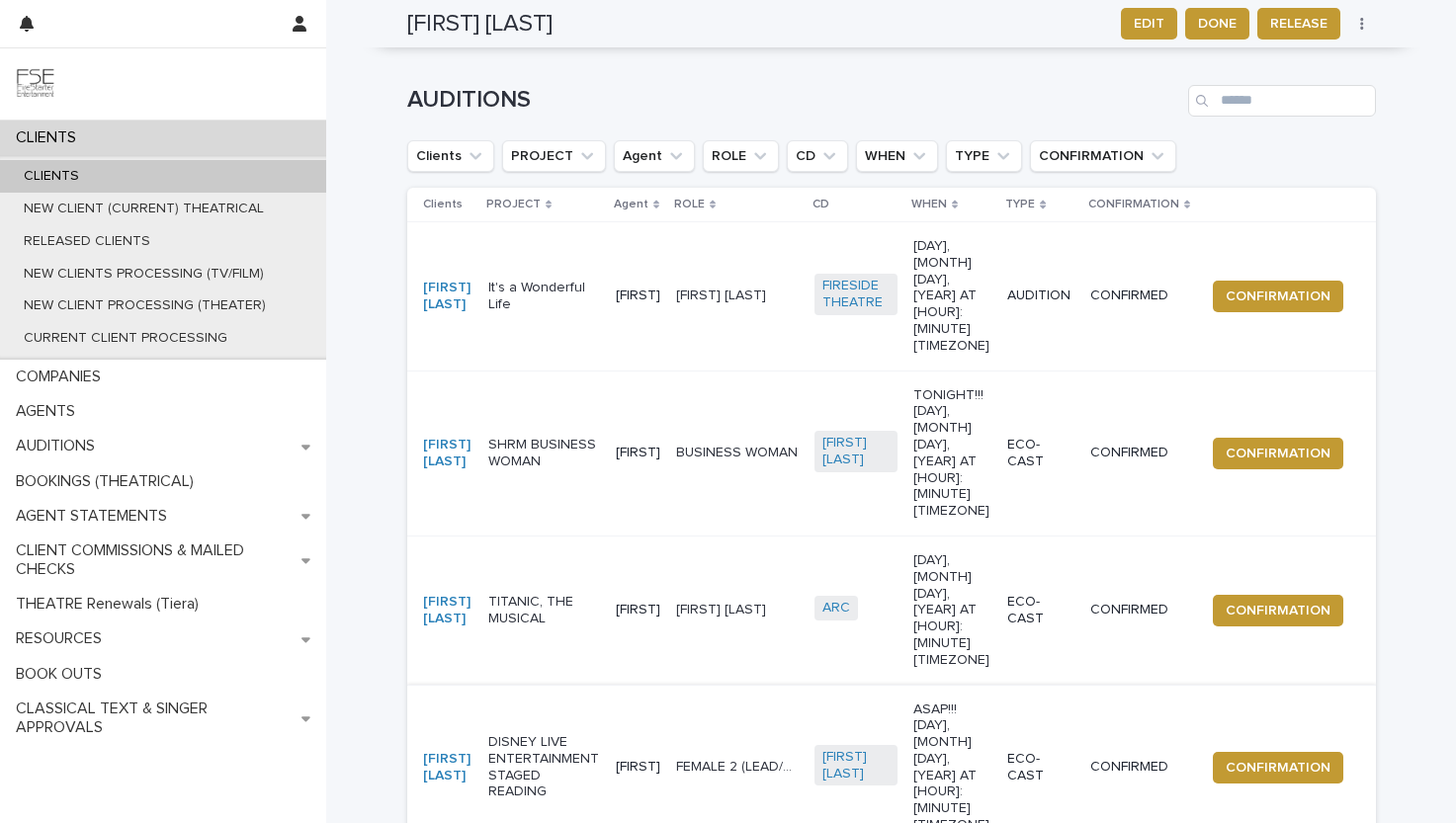 scroll, scrollTop: 640, scrollLeft: 0, axis: vertical 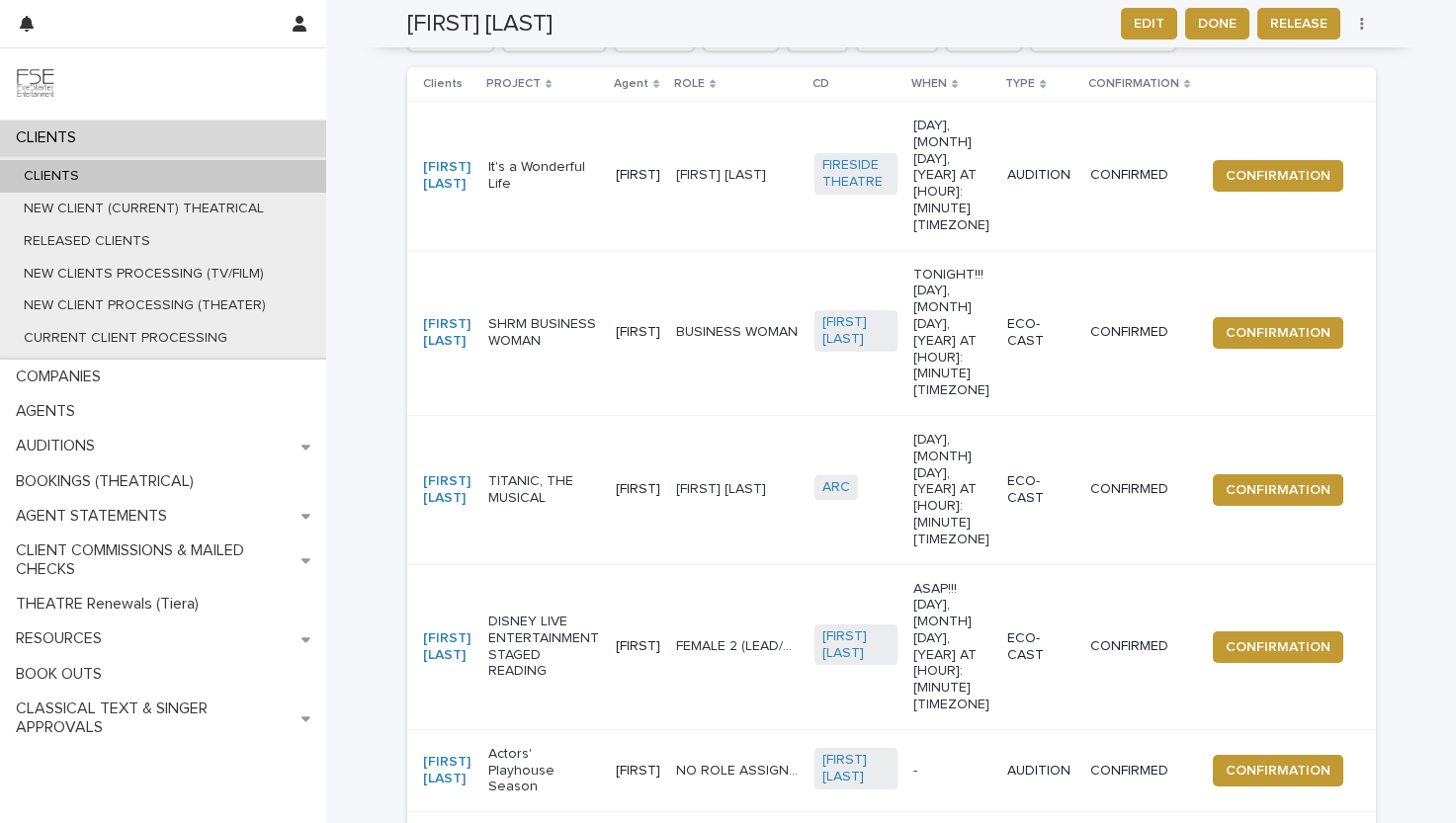 click on "CLIENTS" at bounding box center [163, 176] 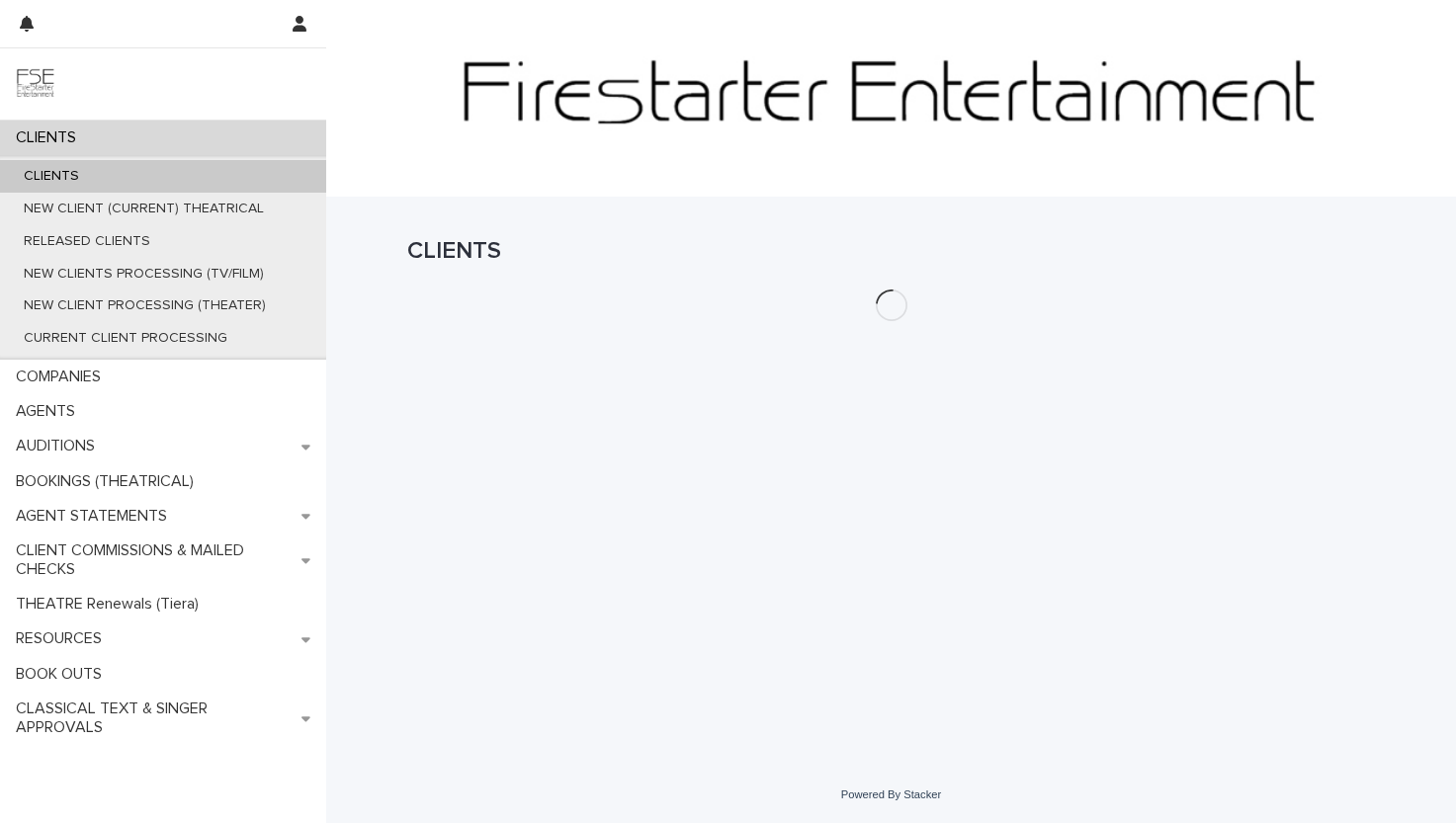 scroll, scrollTop: 0, scrollLeft: 0, axis: both 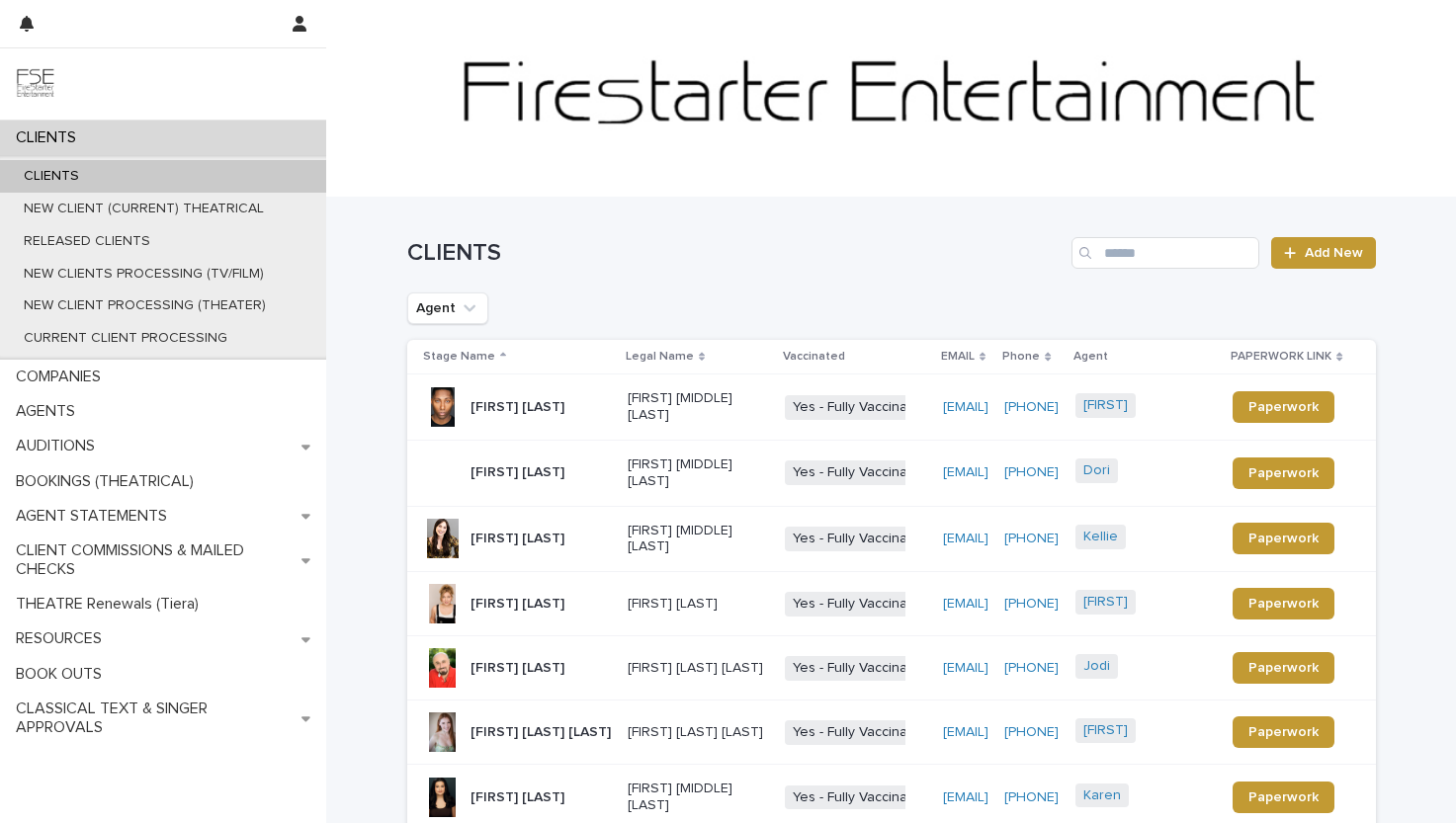 click on "CLIENTS Add New" at bounding box center [892, 245] 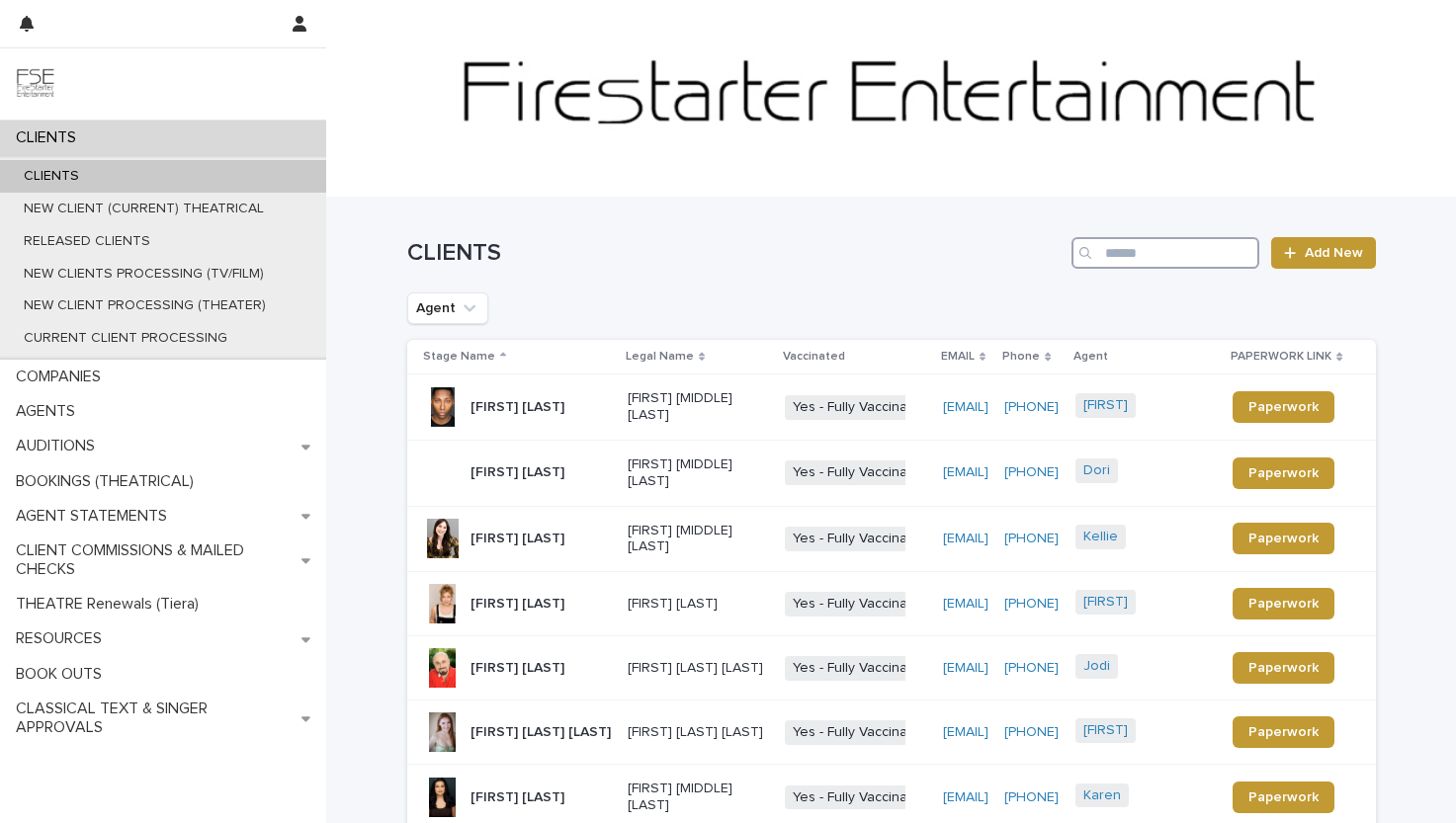 click at bounding box center [1165, 253] 